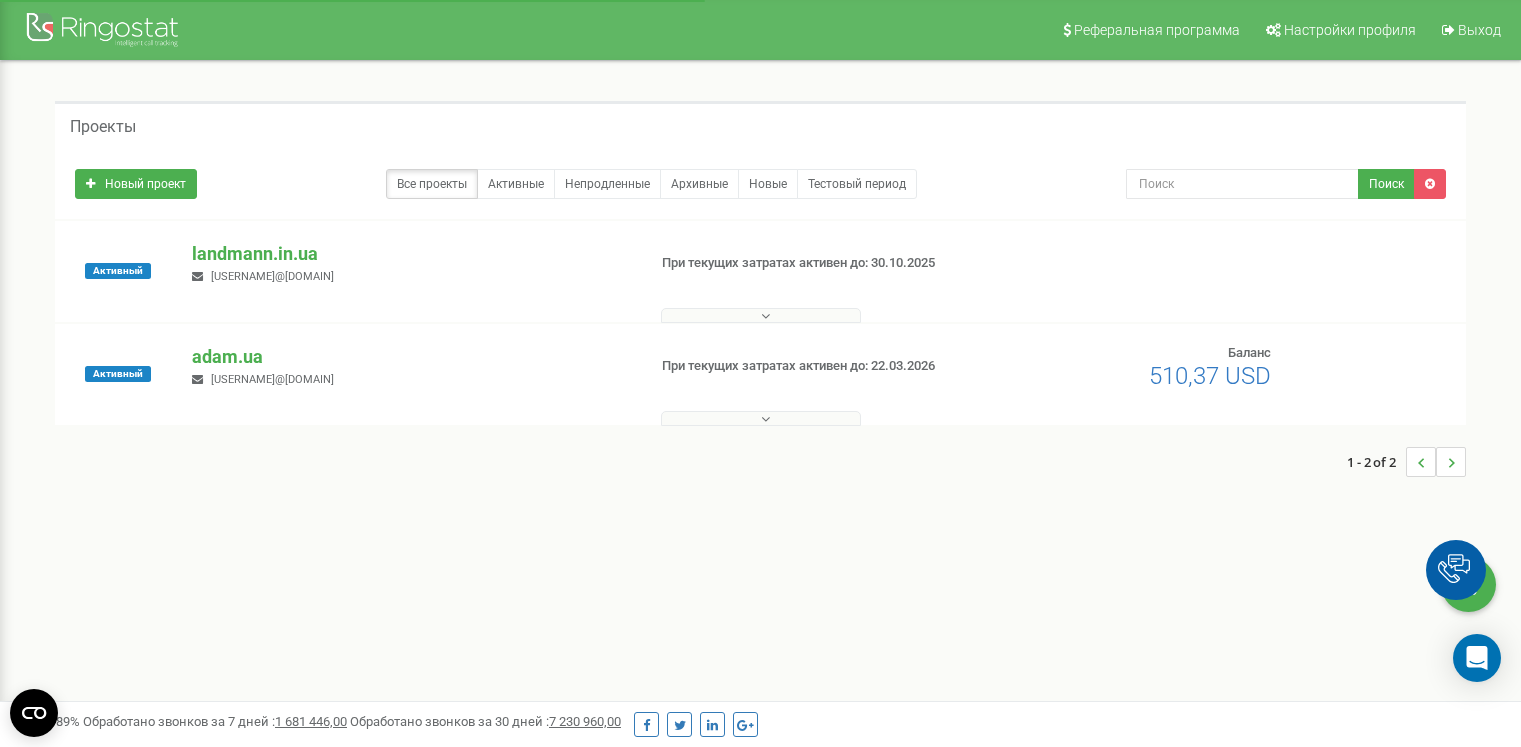 scroll, scrollTop: 0, scrollLeft: 0, axis: both 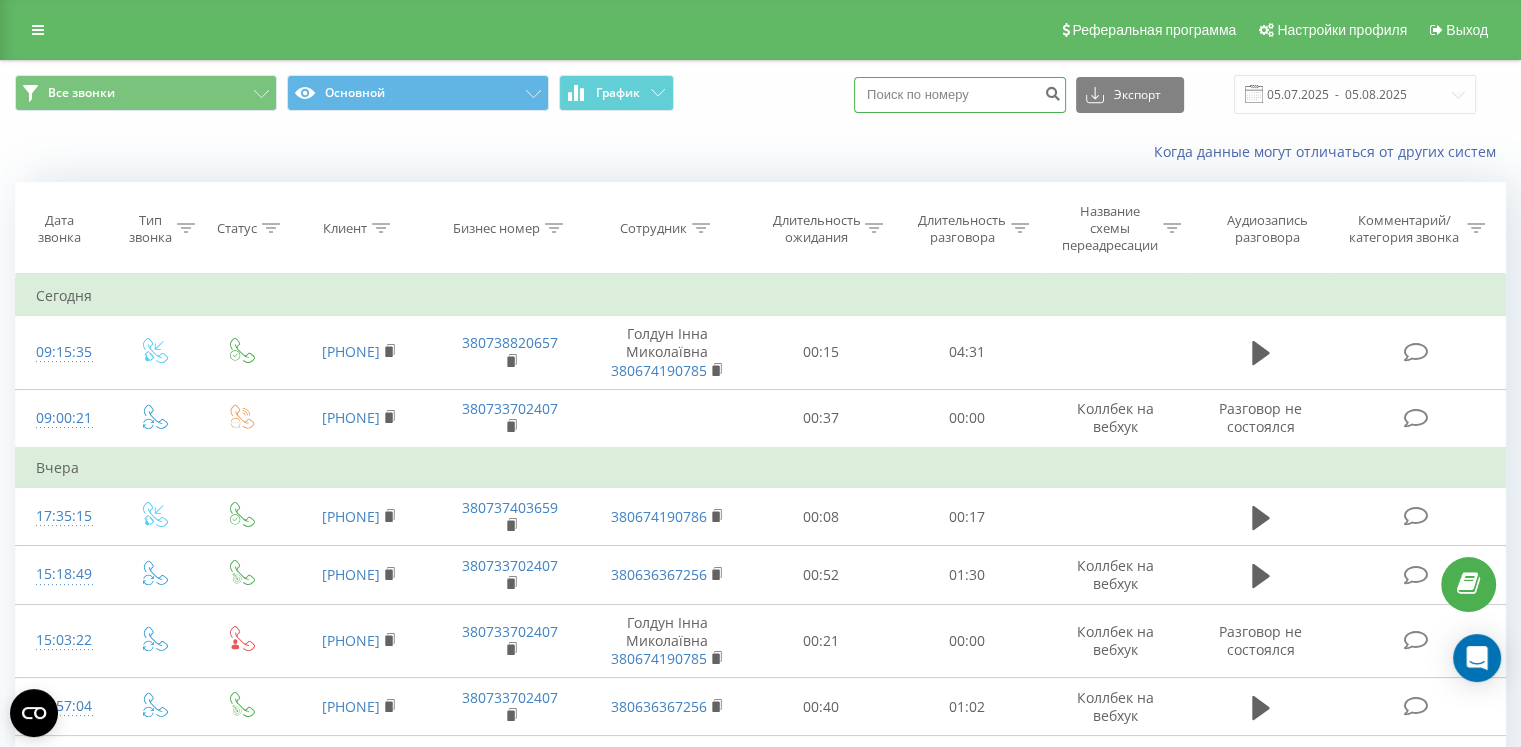 click at bounding box center (960, 95) 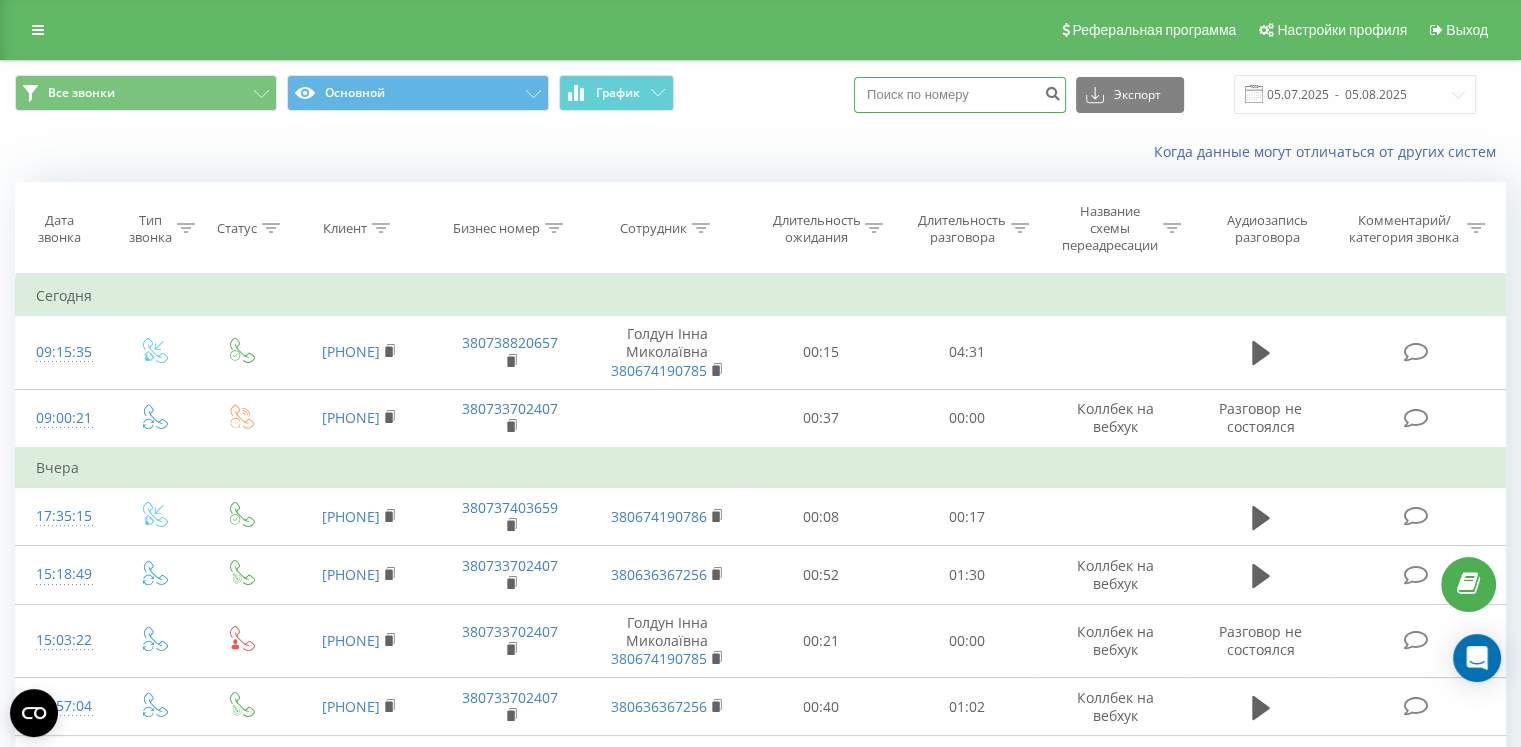 click at bounding box center [960, 95] 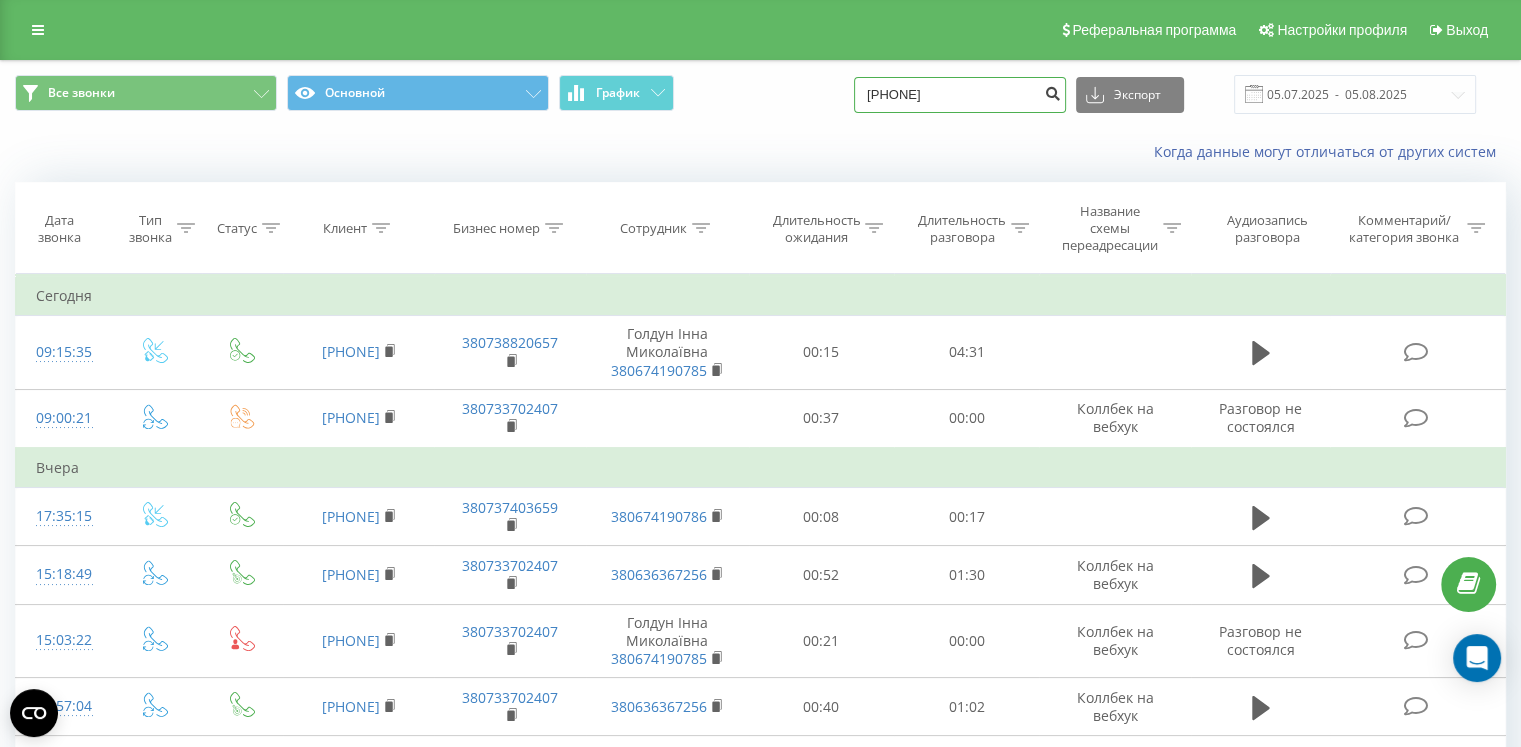 type on "0964236535" 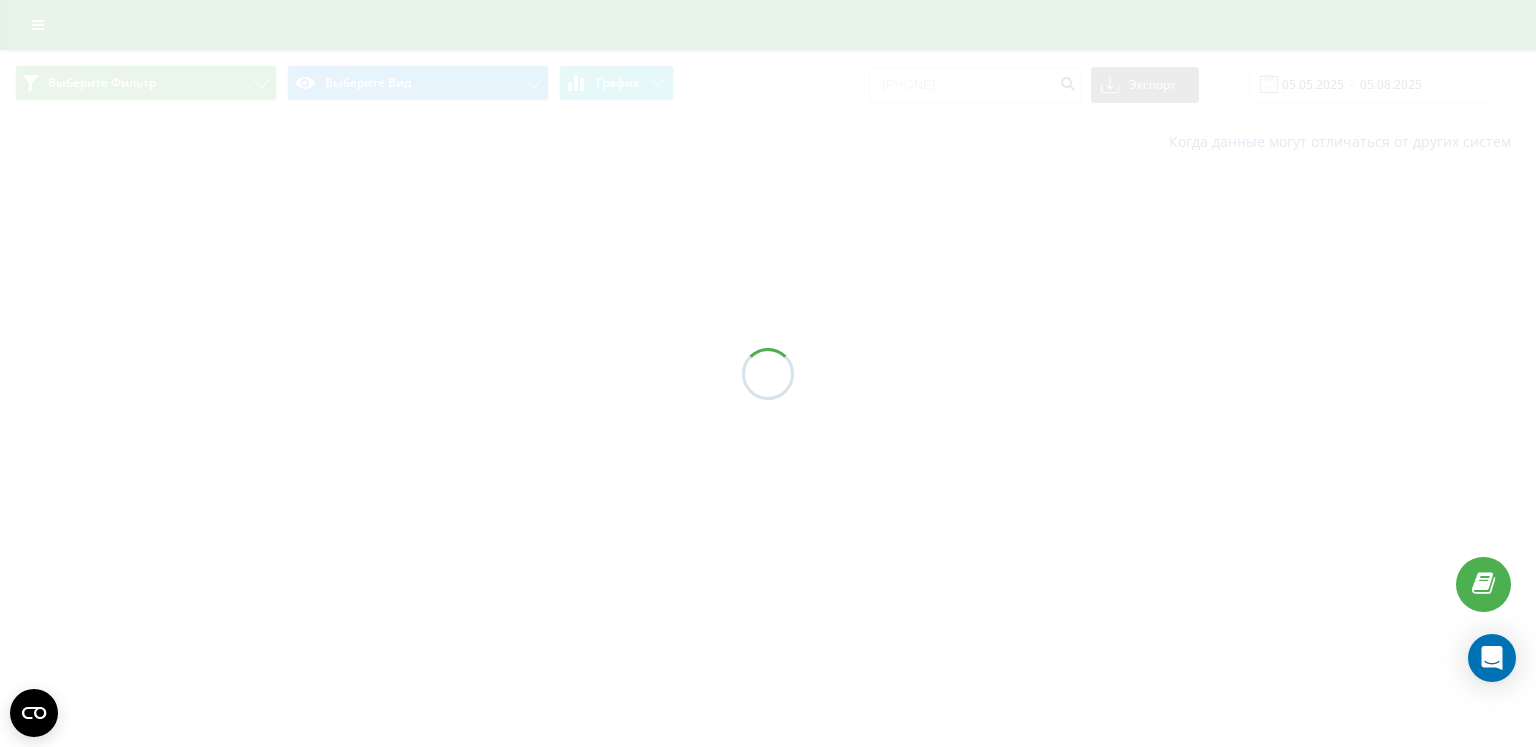 scroll, scrollTop: 0, scrollLeft: 0, axis: both 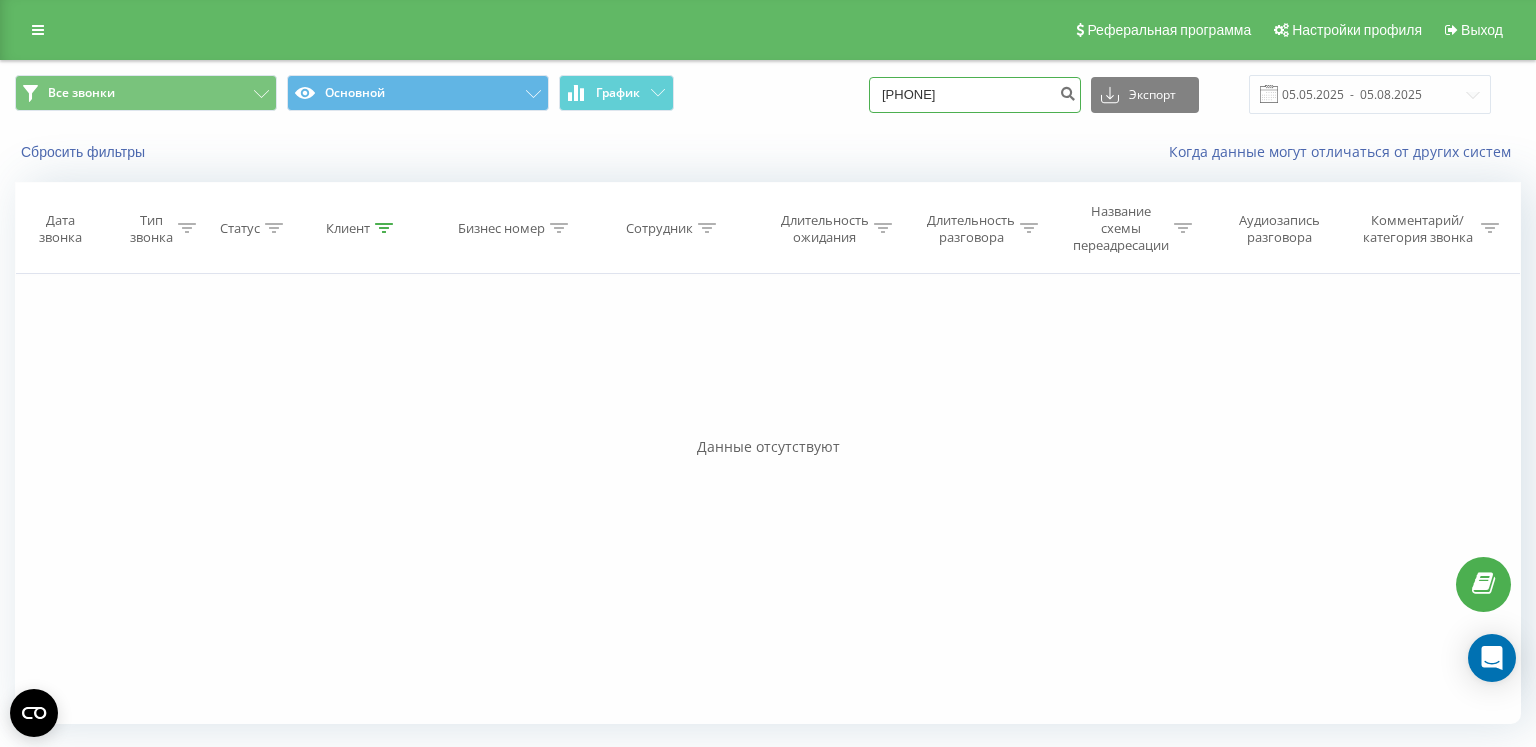 click on "[PHONE]" at bounding box center (975, 95) 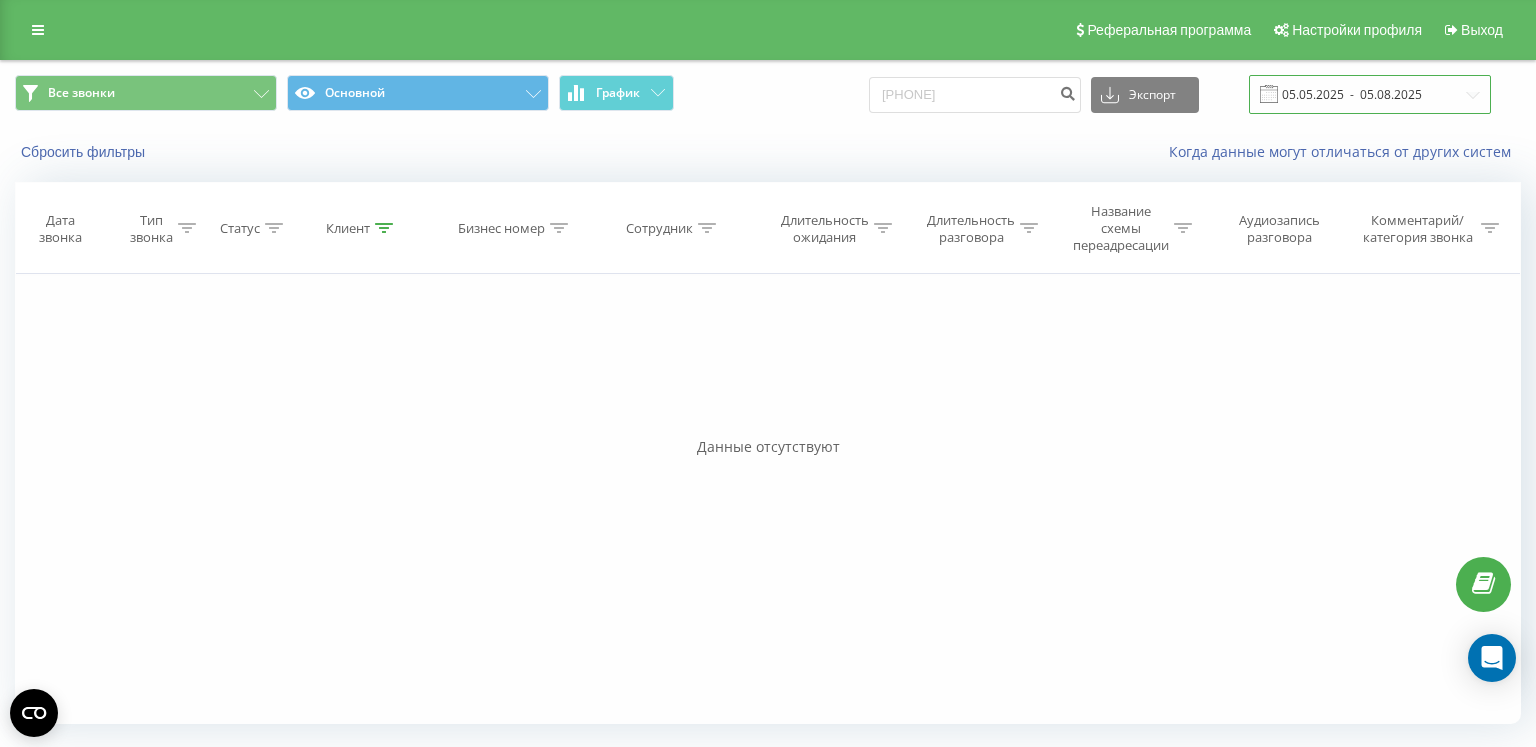 click on "05.05.2025  -  05.08.2025" at bounding box center [1370, 94] 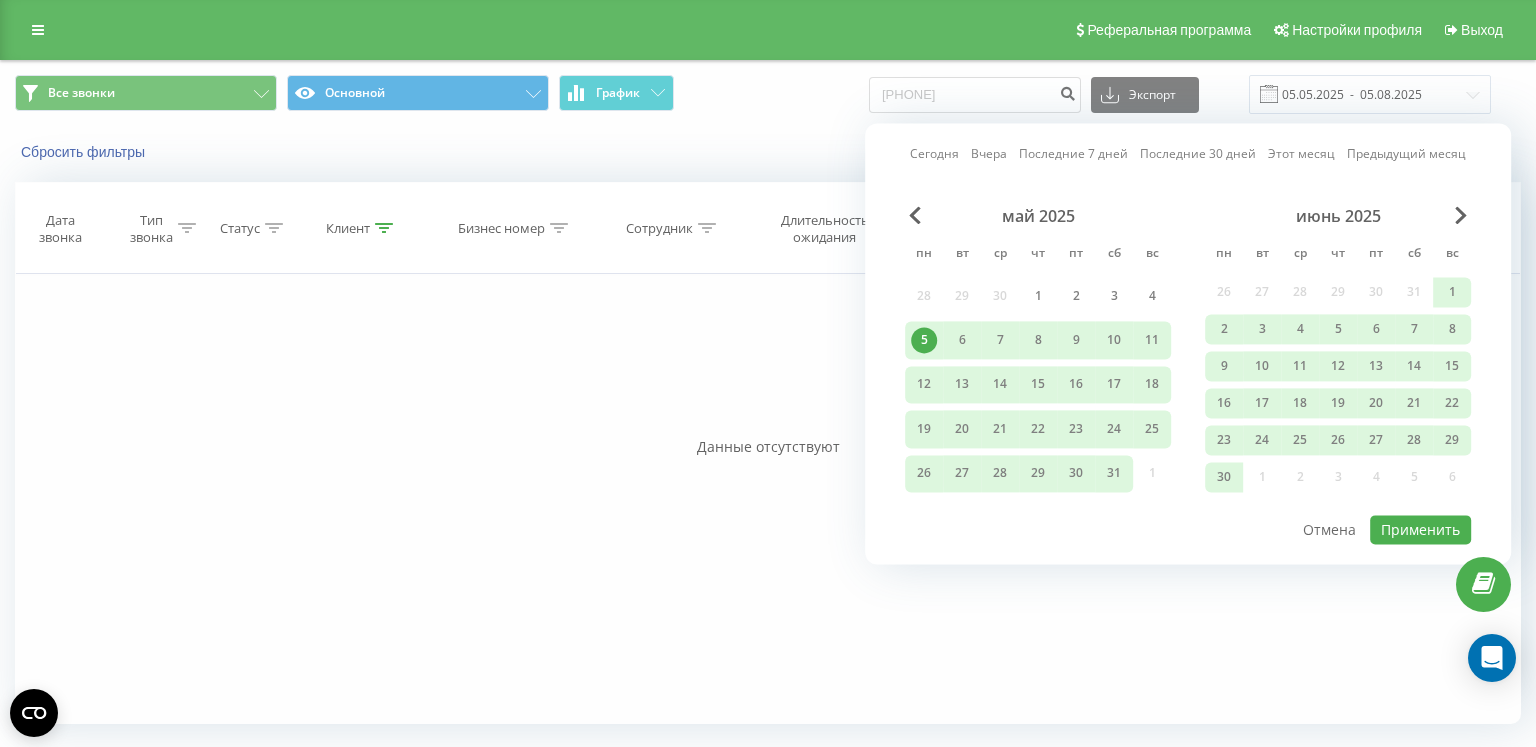 click on "Последние 7 дней" at bounding box center (1073, 154) 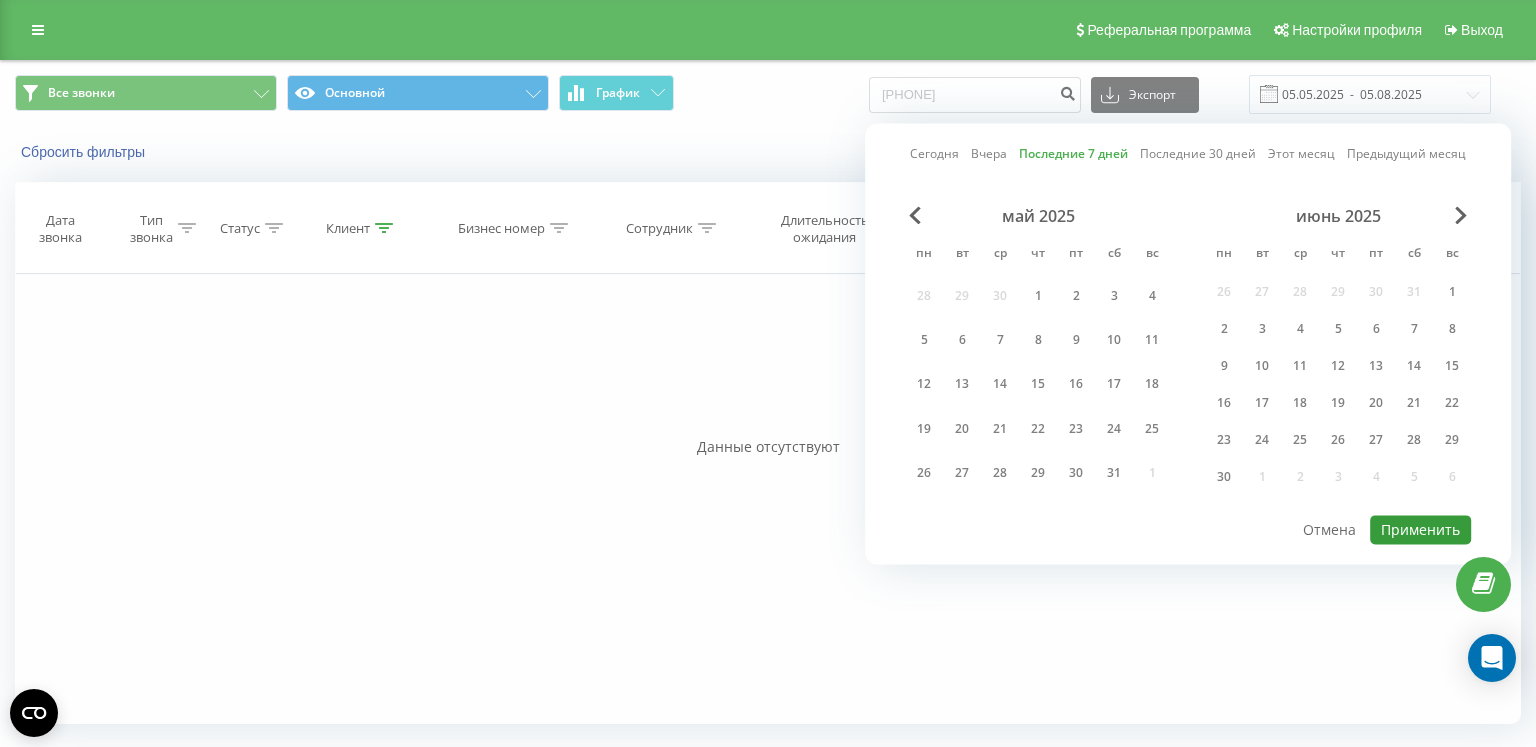 click on "Применить" at bounding box center [1420, 529] 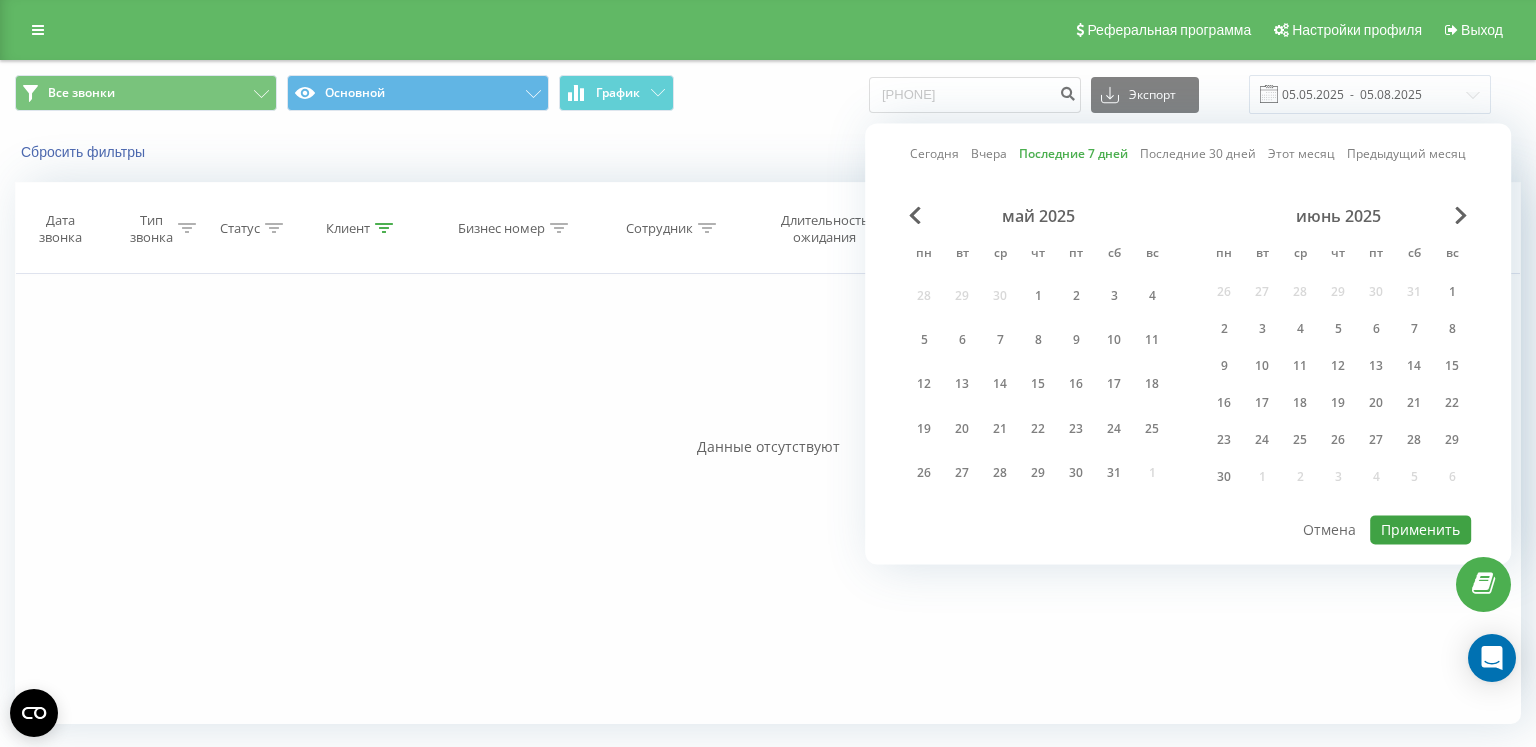 type on "30.07.2025  -  05.08.2025" 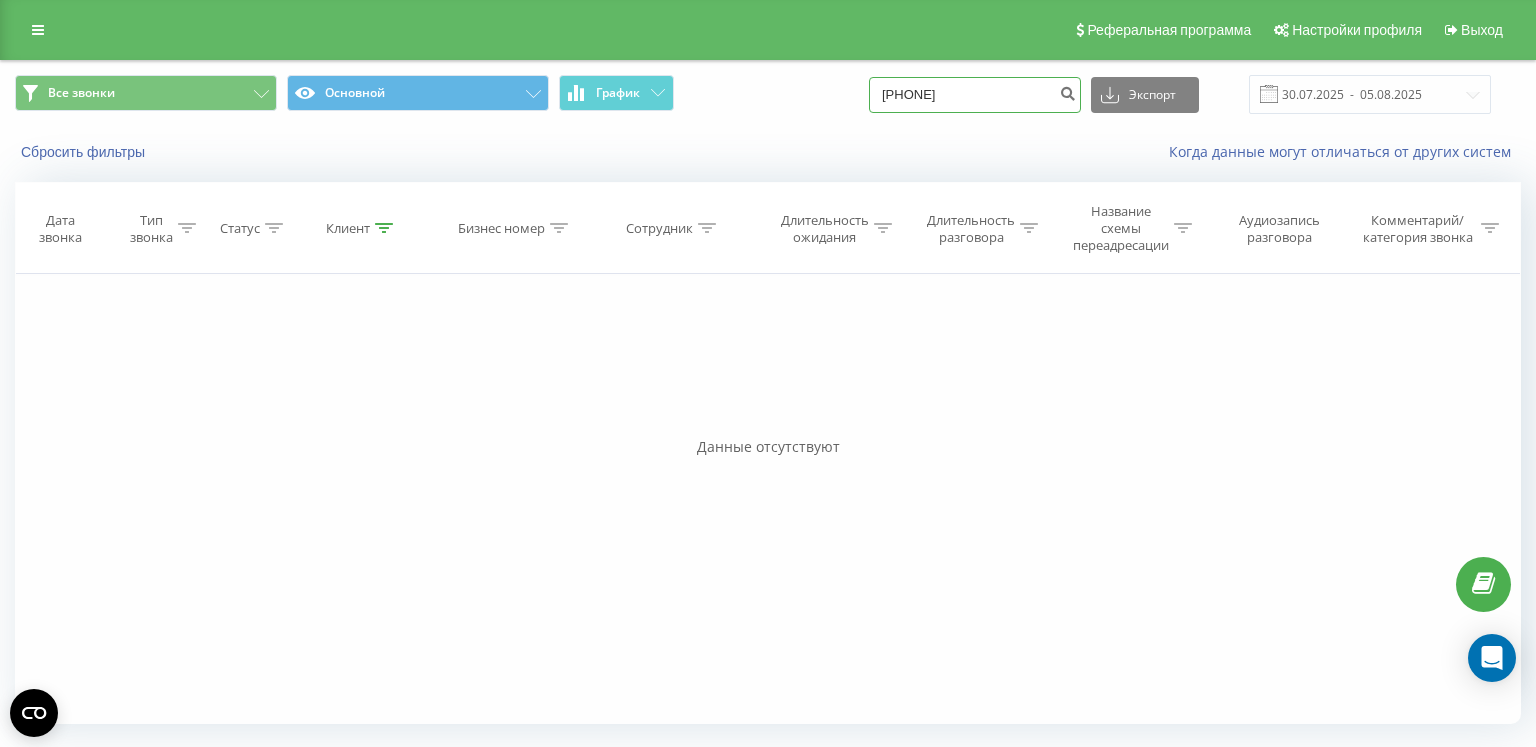 click on "[PHONE]" at bounding box center (975, 95) 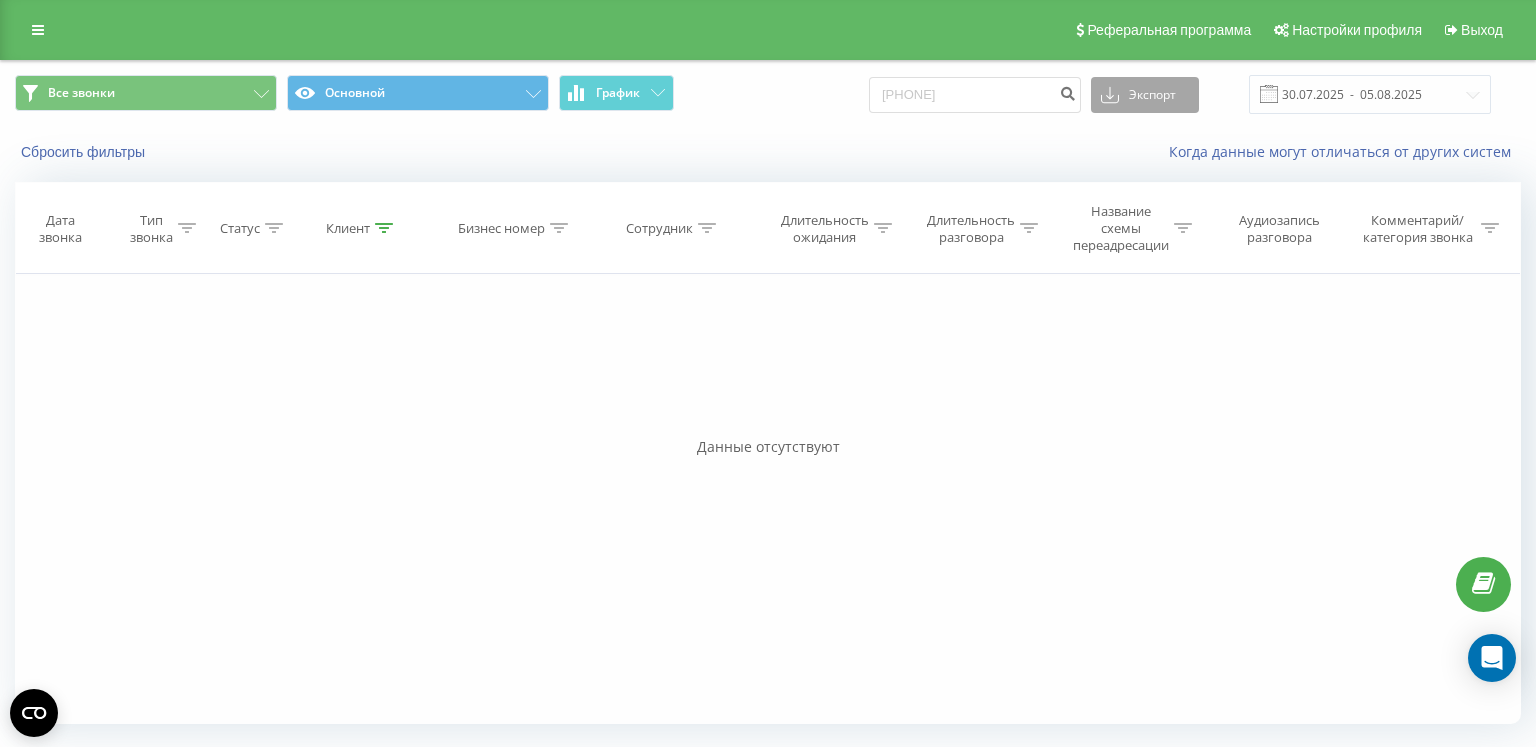 click on "Экспорт" at bounding box center [1145, 95] 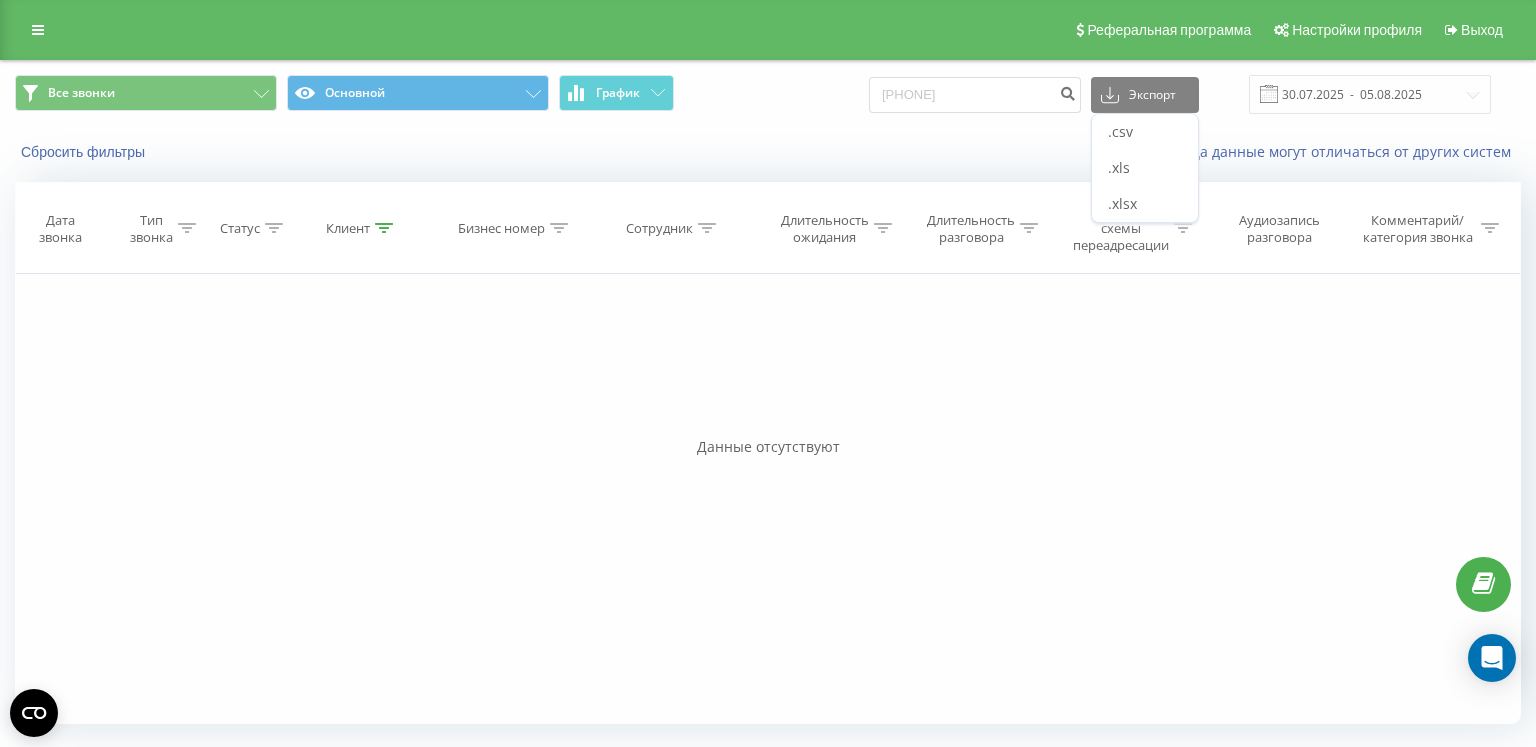click on "Когда данные могут отличаться от других систем" at bounding box center (1055, 152) 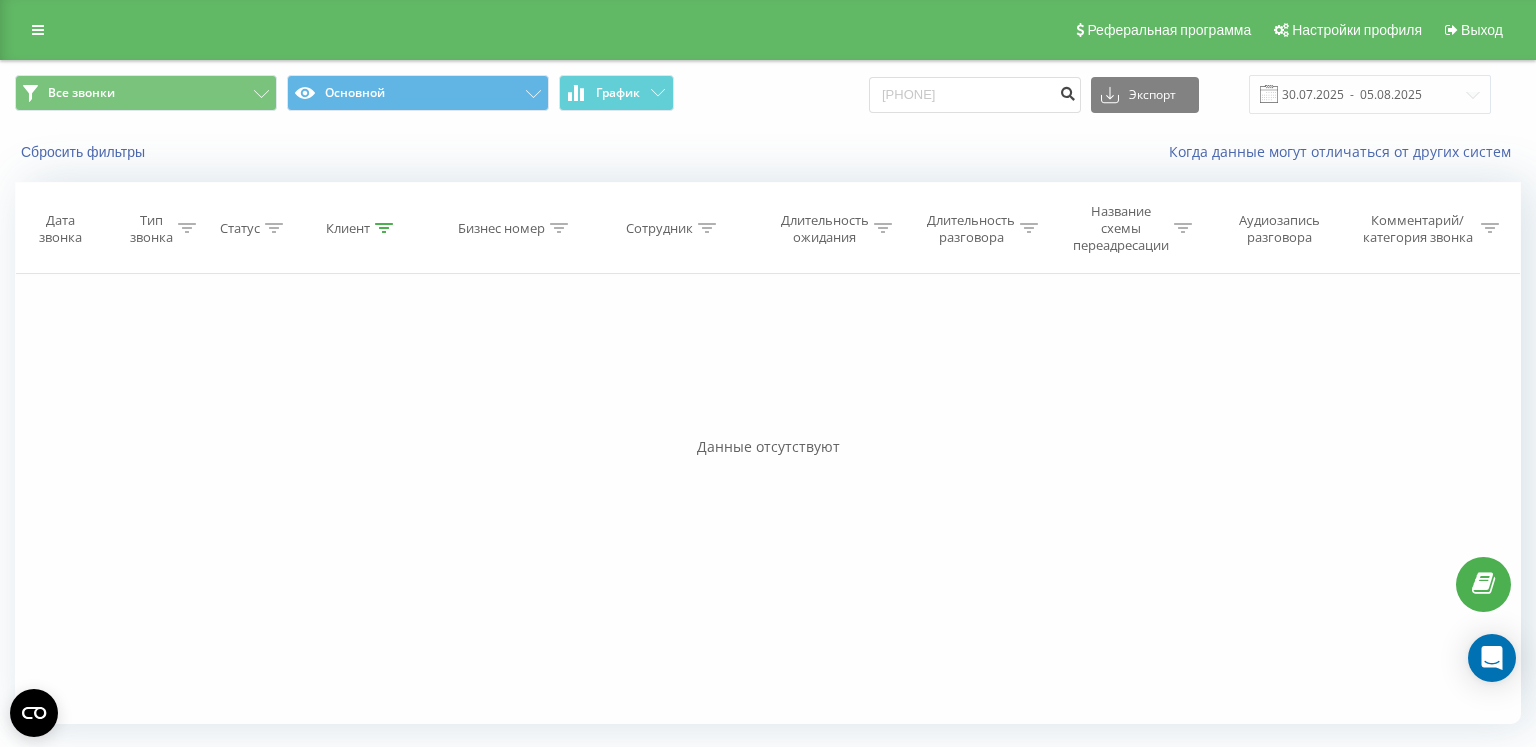 click at bounding box center [1067, 91] 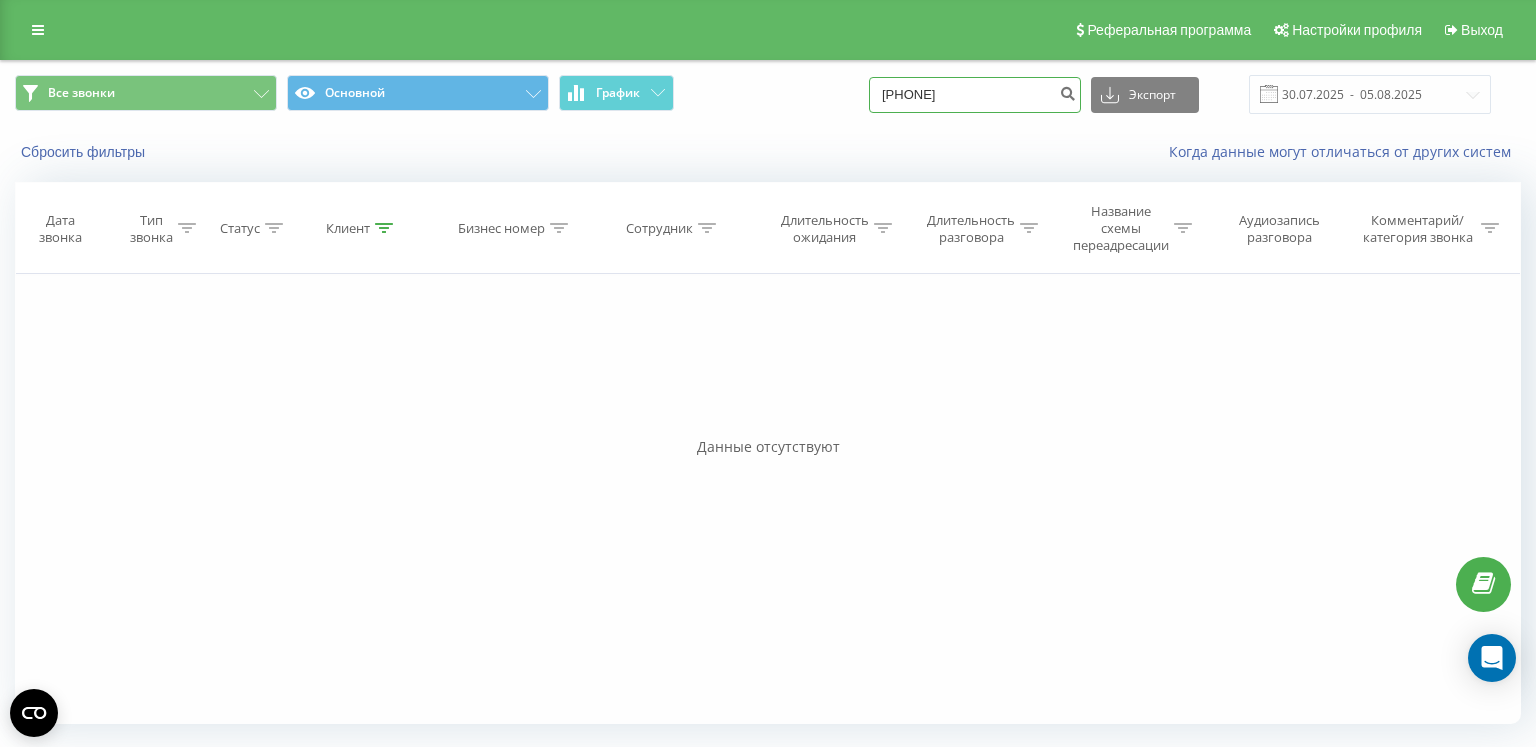 click on "0964236535" at bounding box center [975, 95] 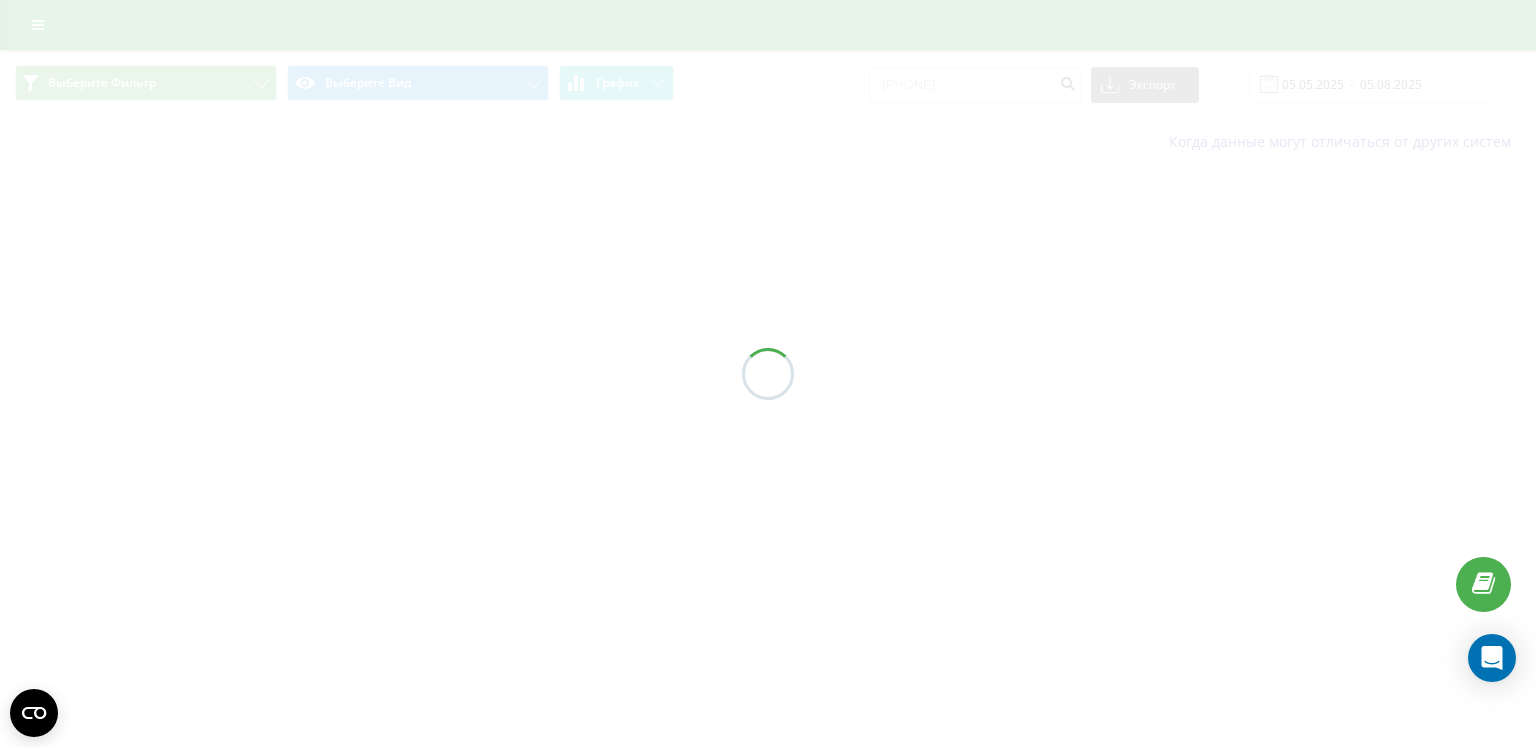scroll, scrollTop: 0, scrollLeft: 0, axis: both 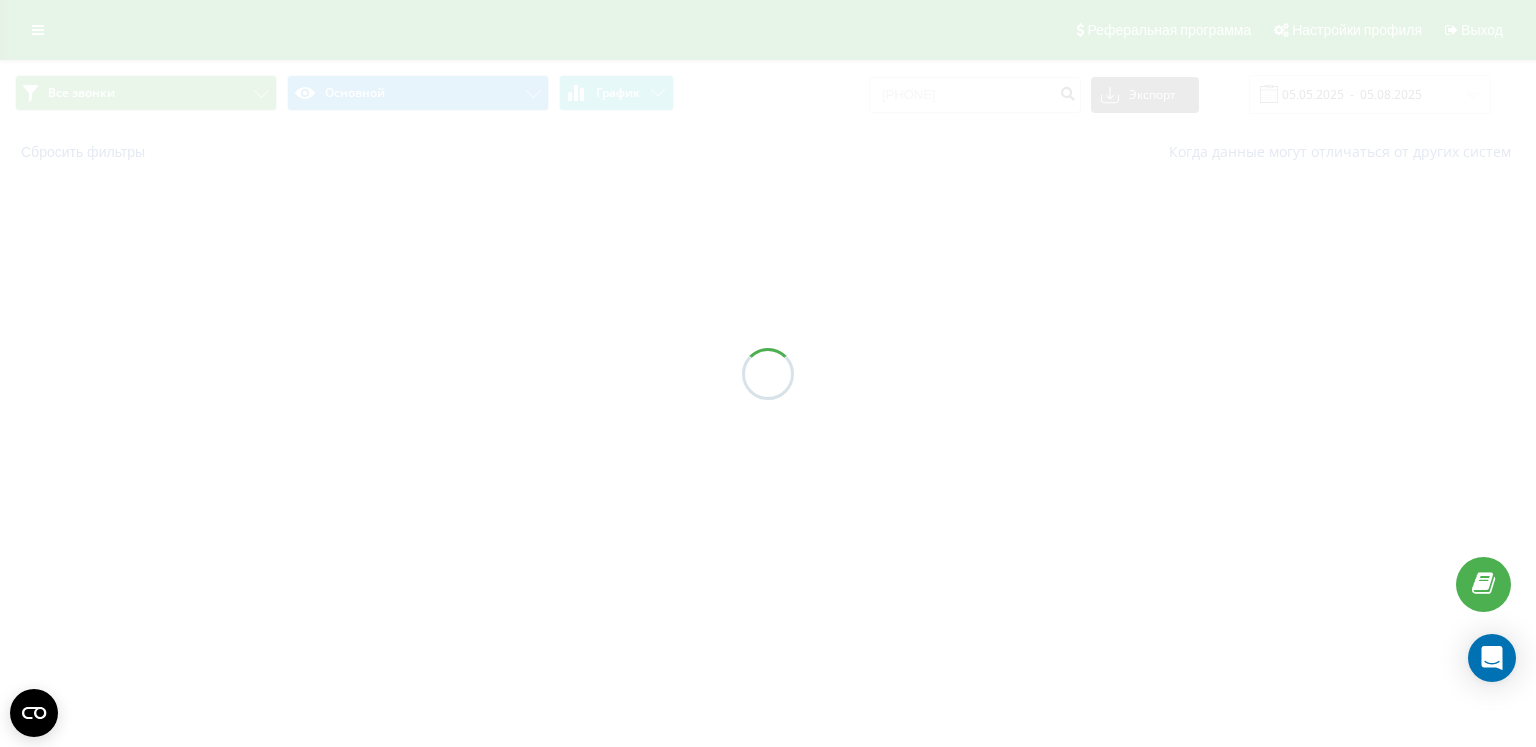 click at bounding box center [768, 373] 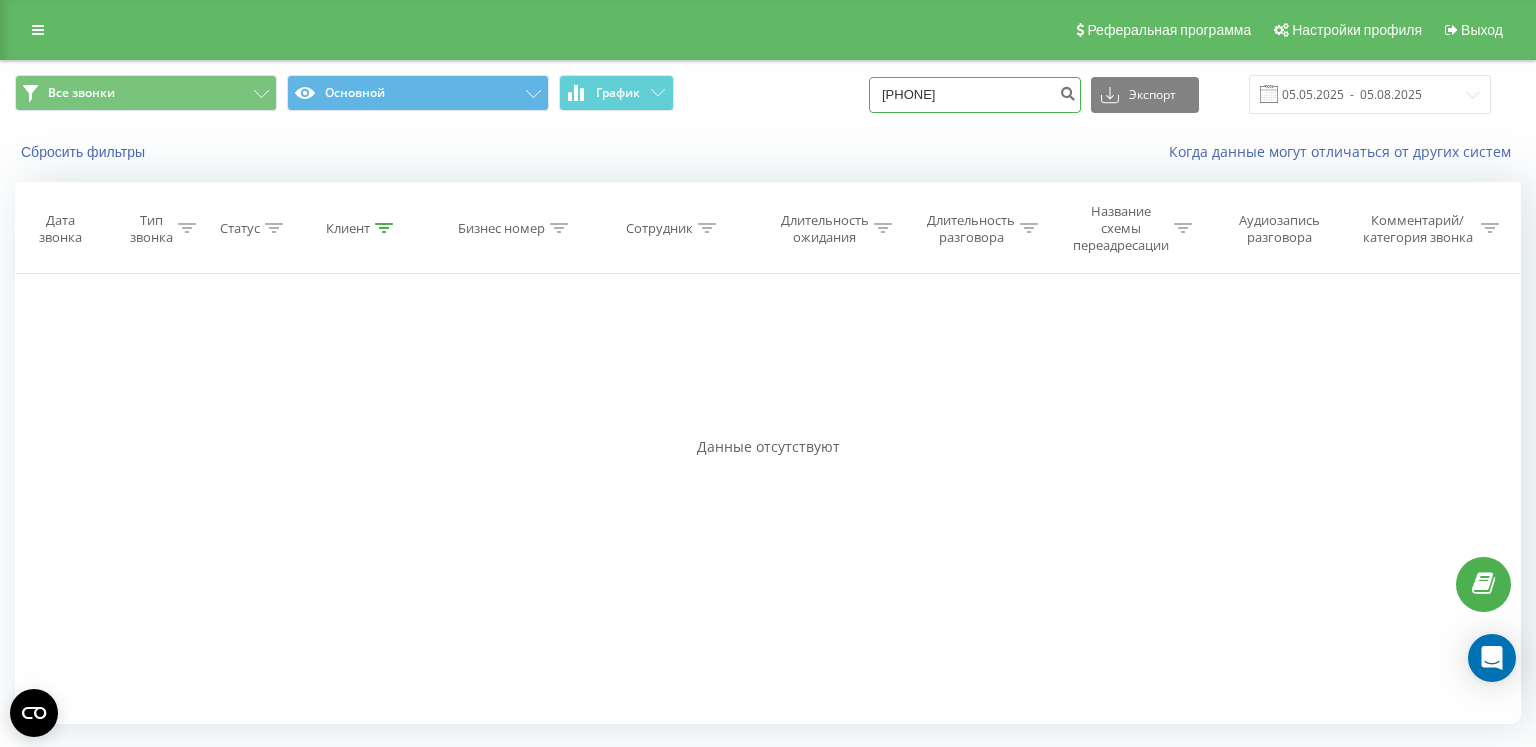 click on "0964236535" at bounding box center (975, 95) 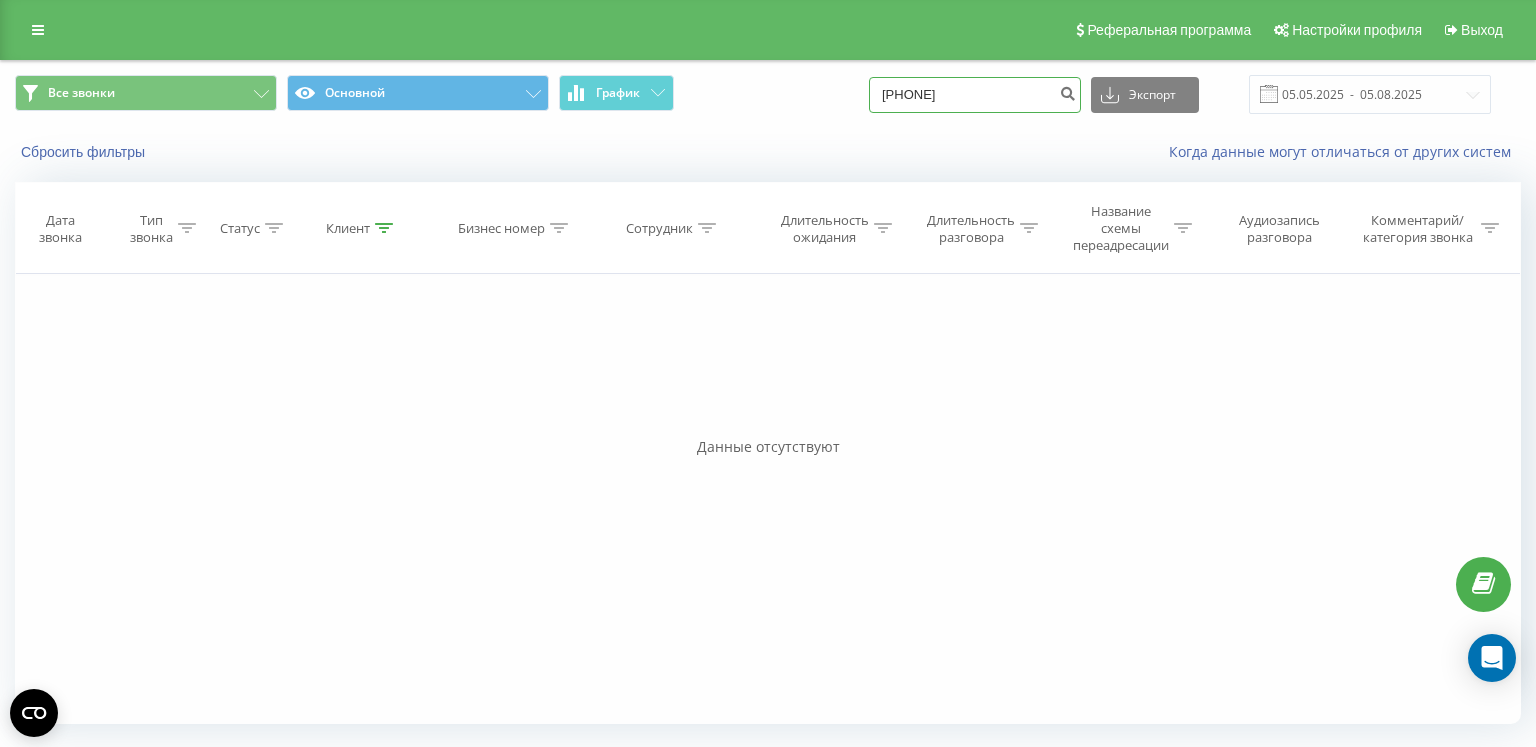 type on "+380964236535" 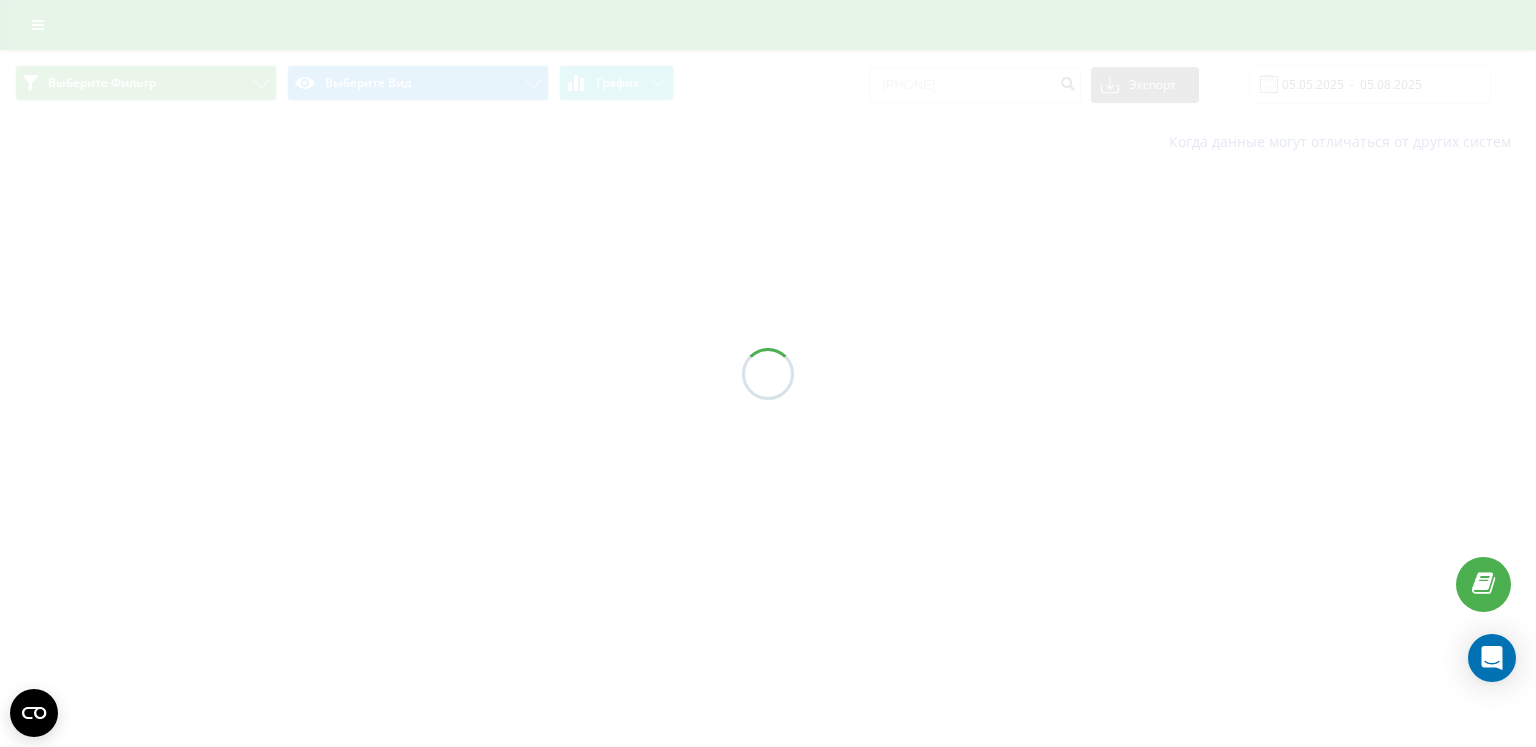 scroll, scrollTop: 0, scrollLeft: 0, axis: both 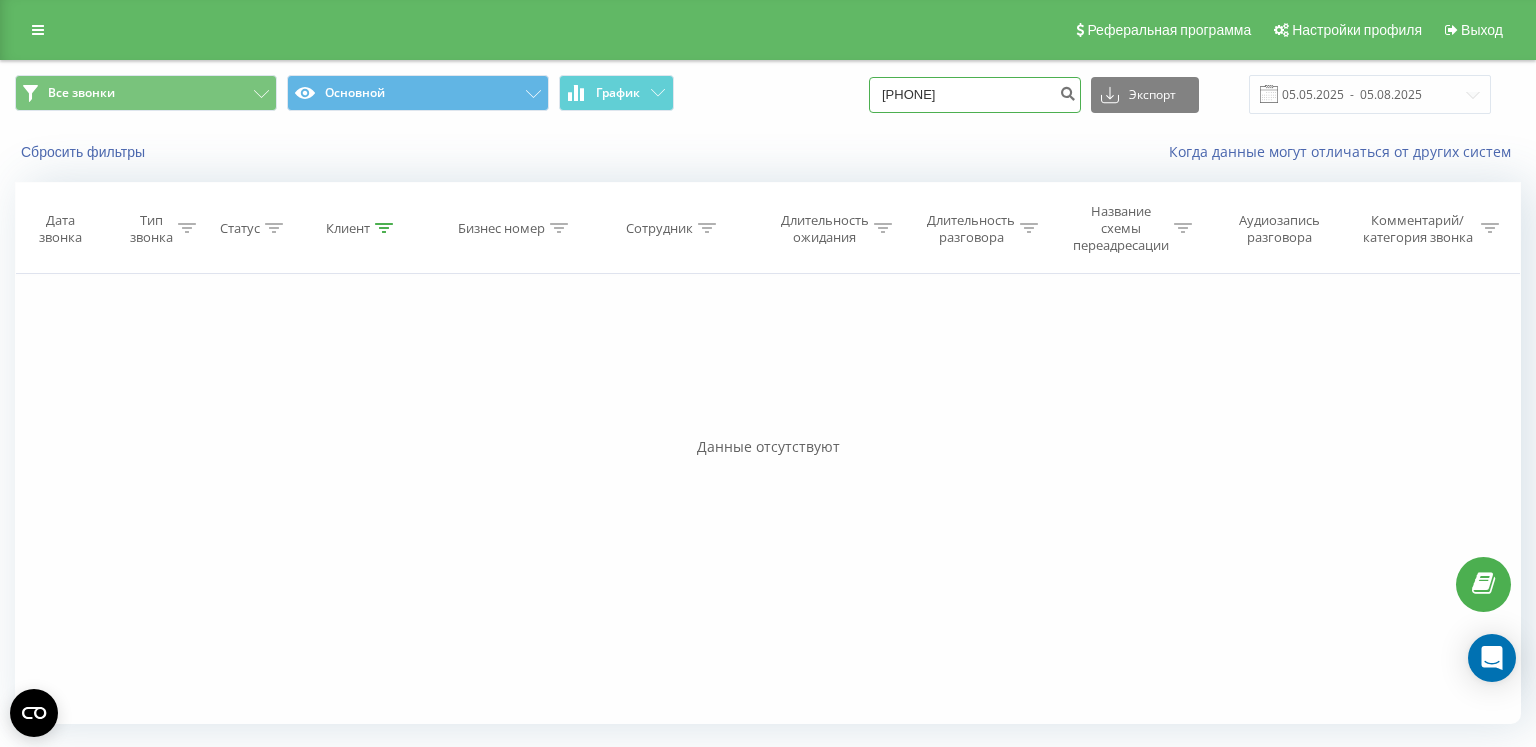 click on "[PHONE]" at bounding box center (975, 95) 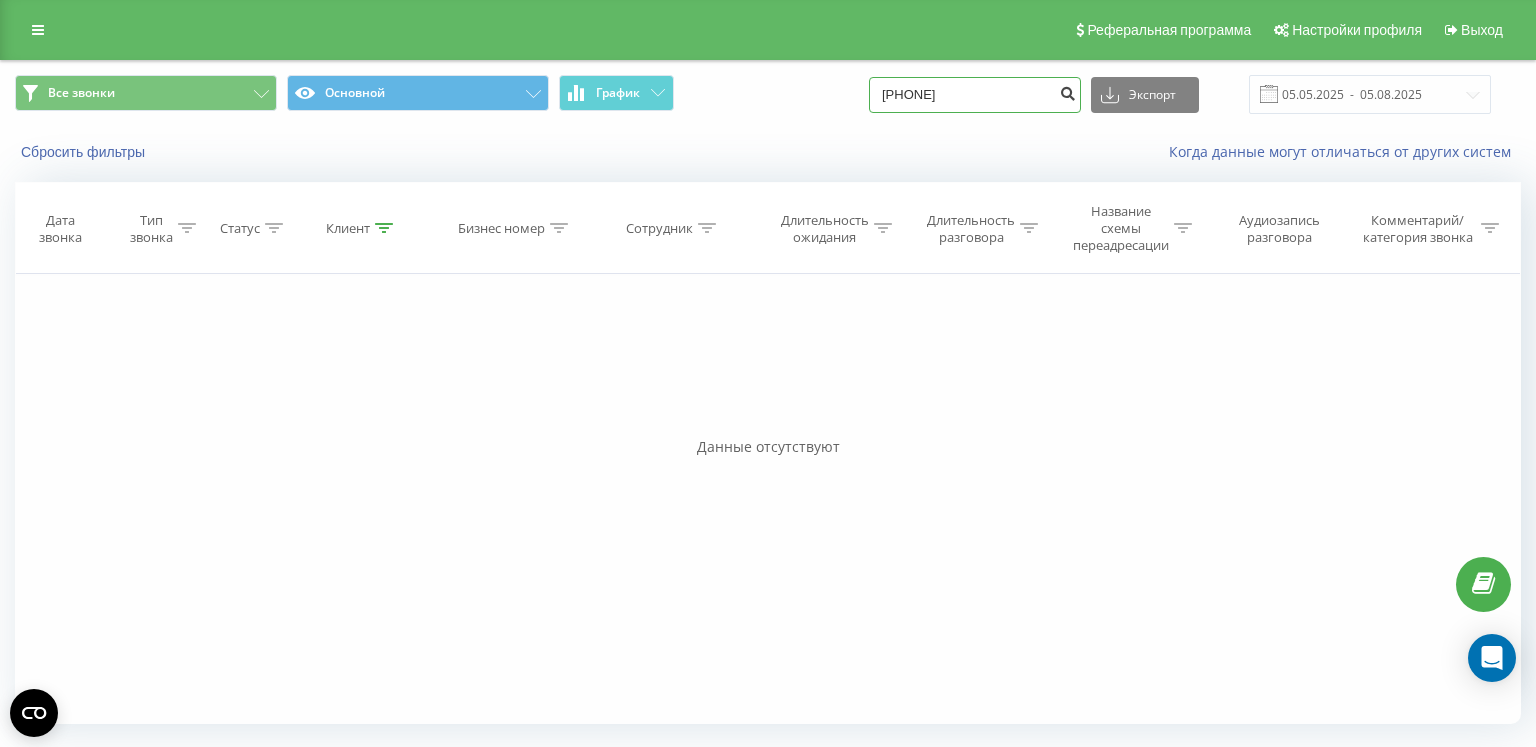 type on "380964236535" 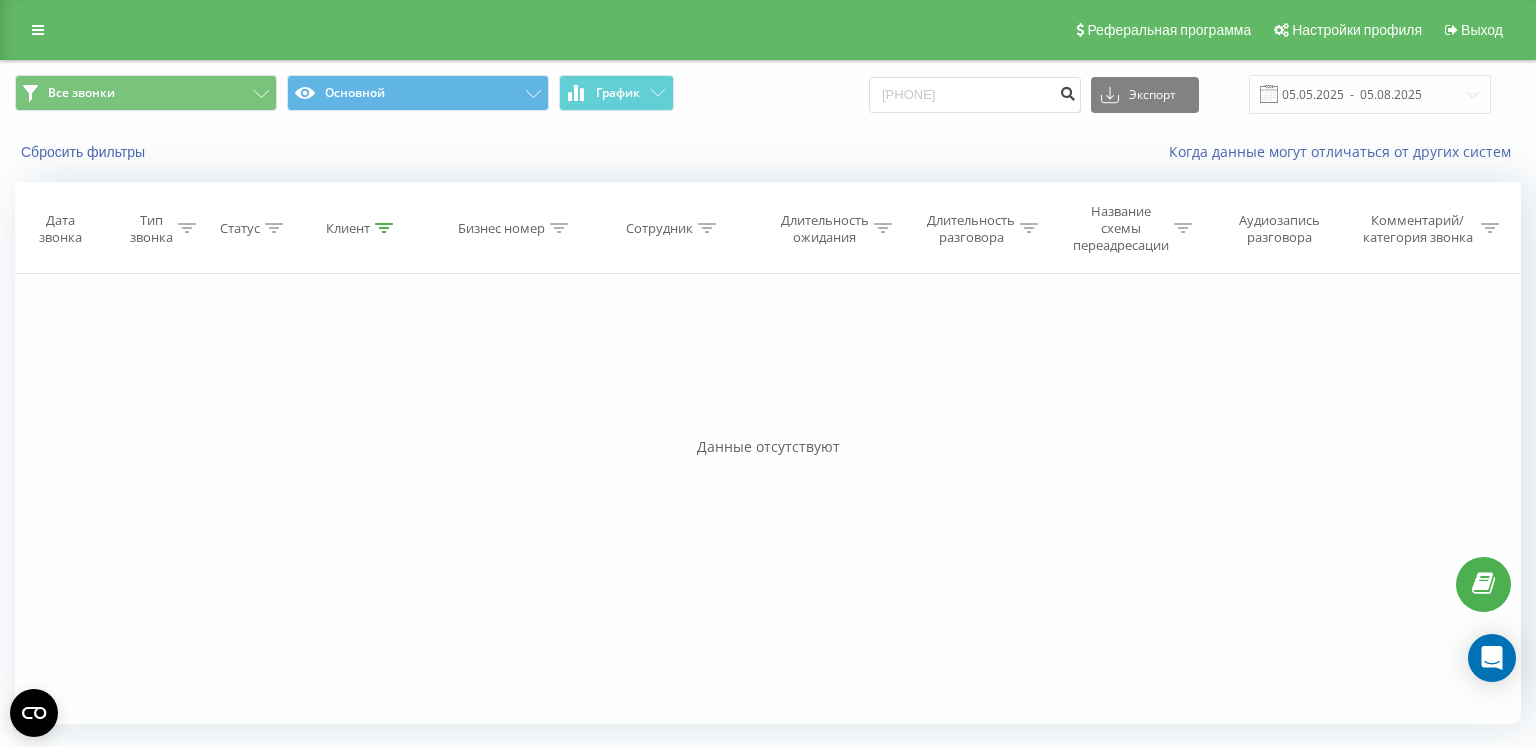 click at bounding box center (1067, 91) 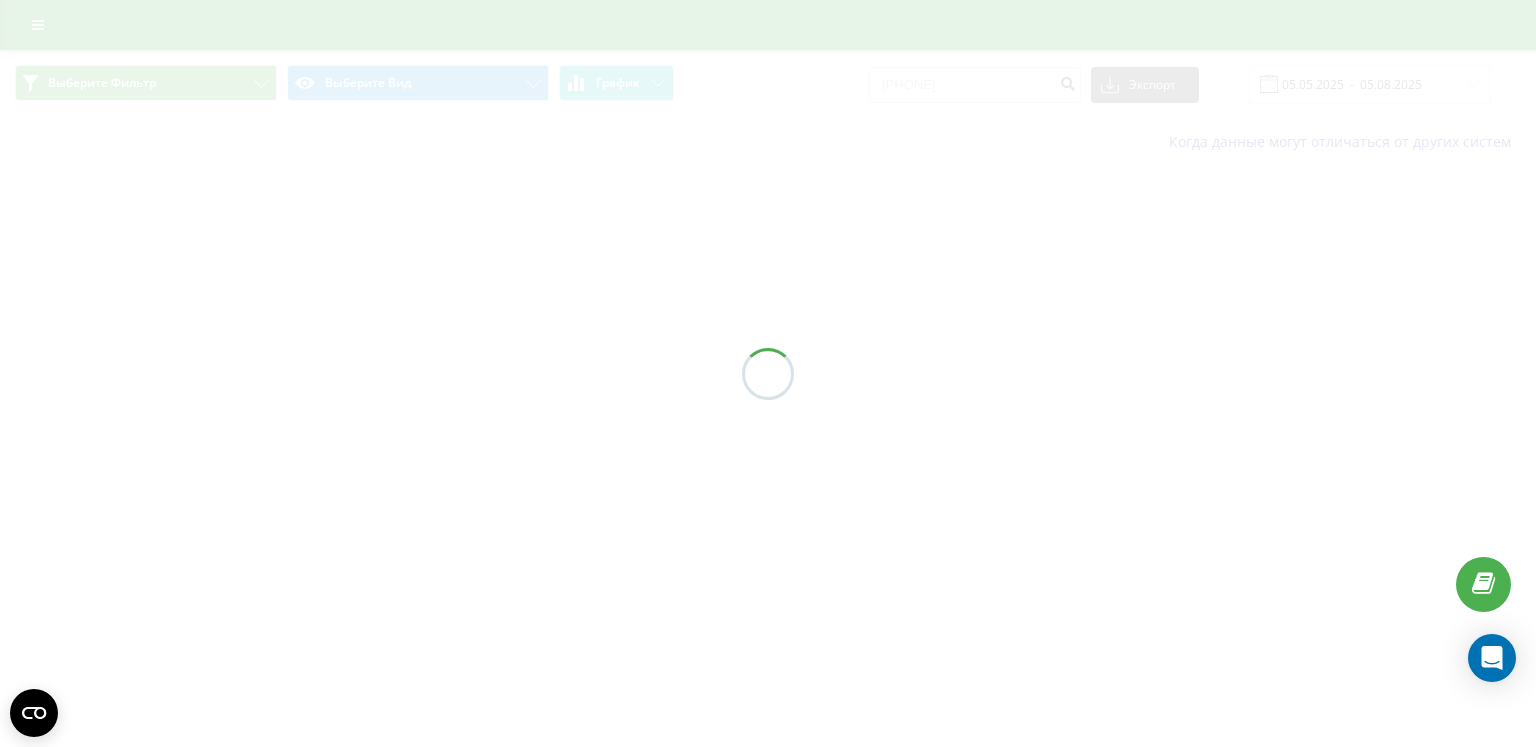 scroll, scrollTop: 0, scrollLeft: 0, axis: both 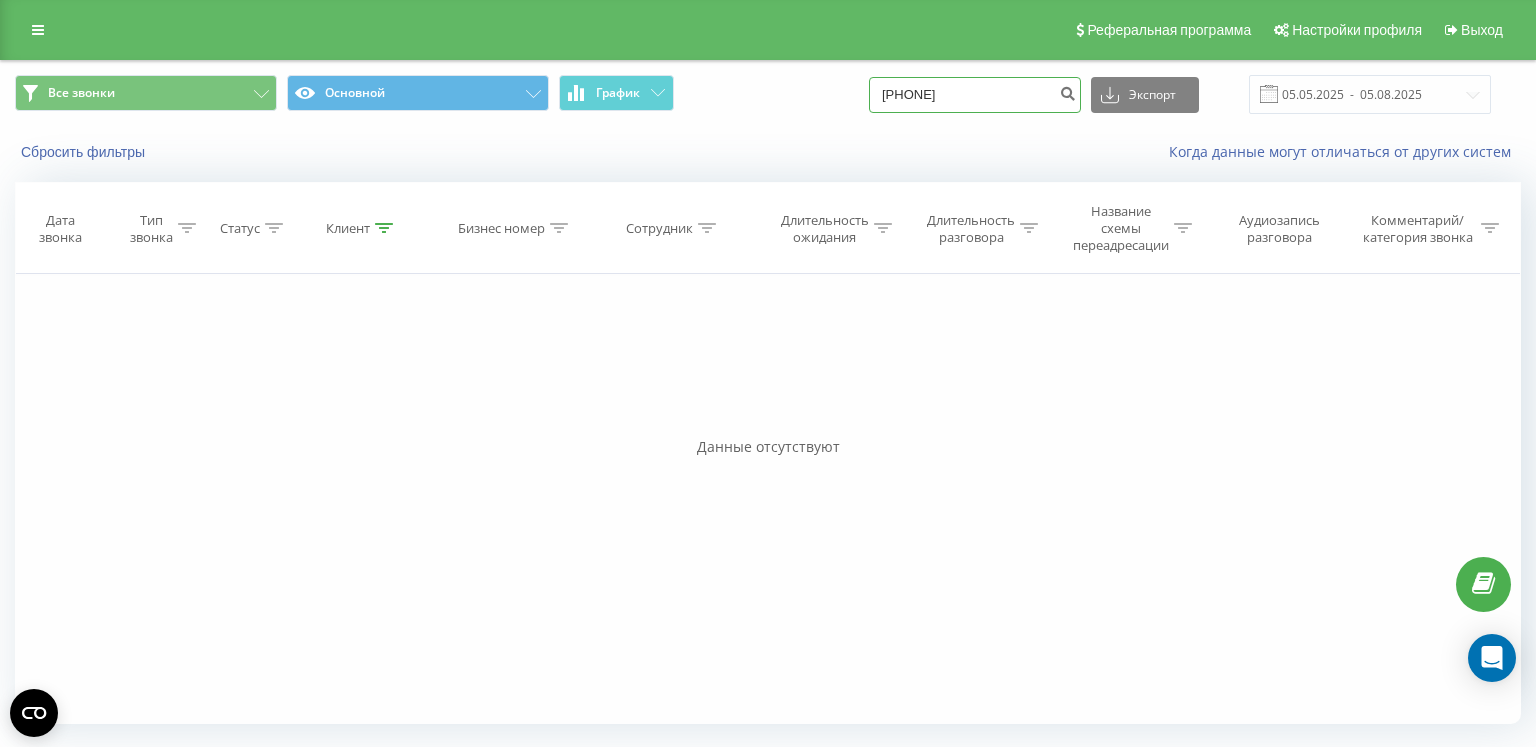 click on "[PHONE]" at bounding box center [975, 95] 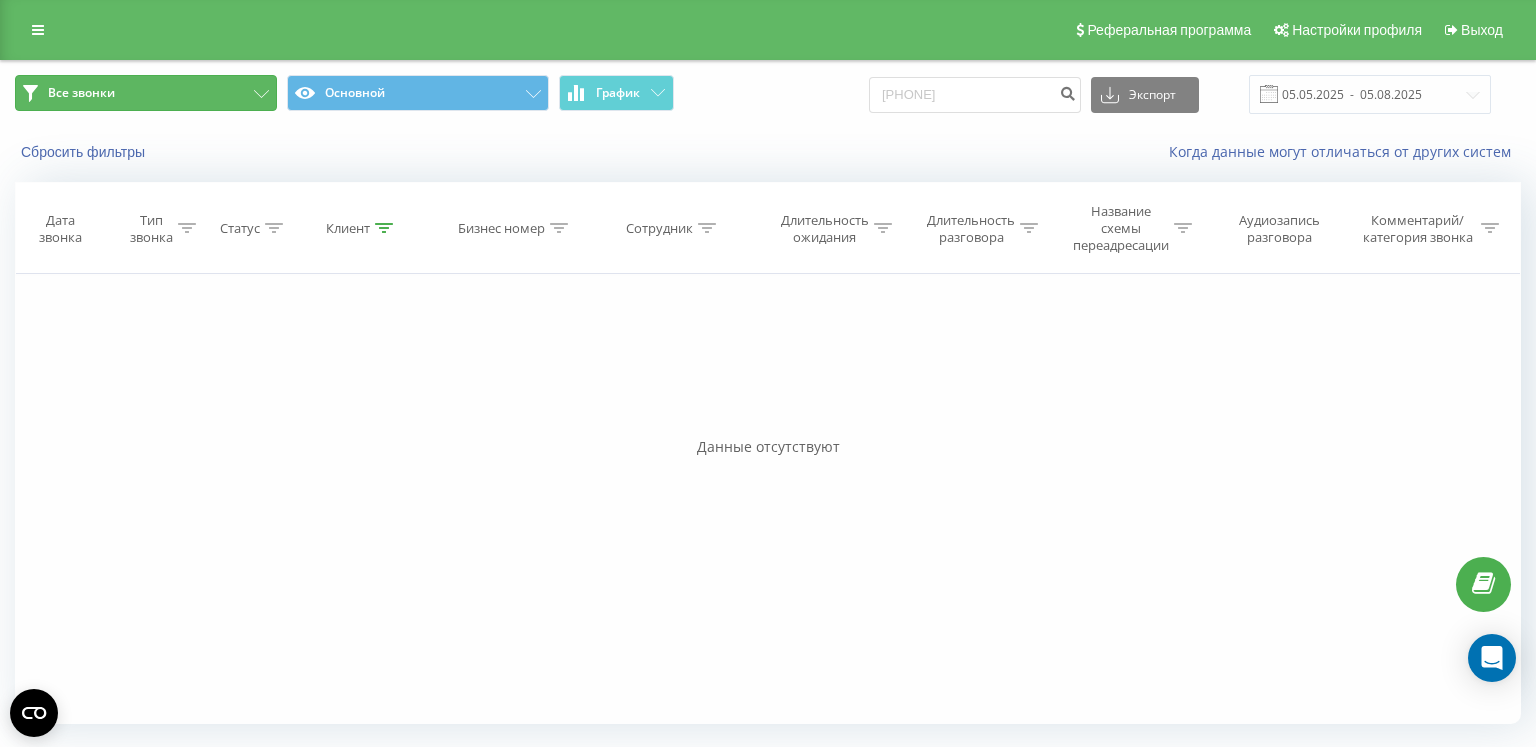click on "Все звонки" at bounding box center [146, 93] 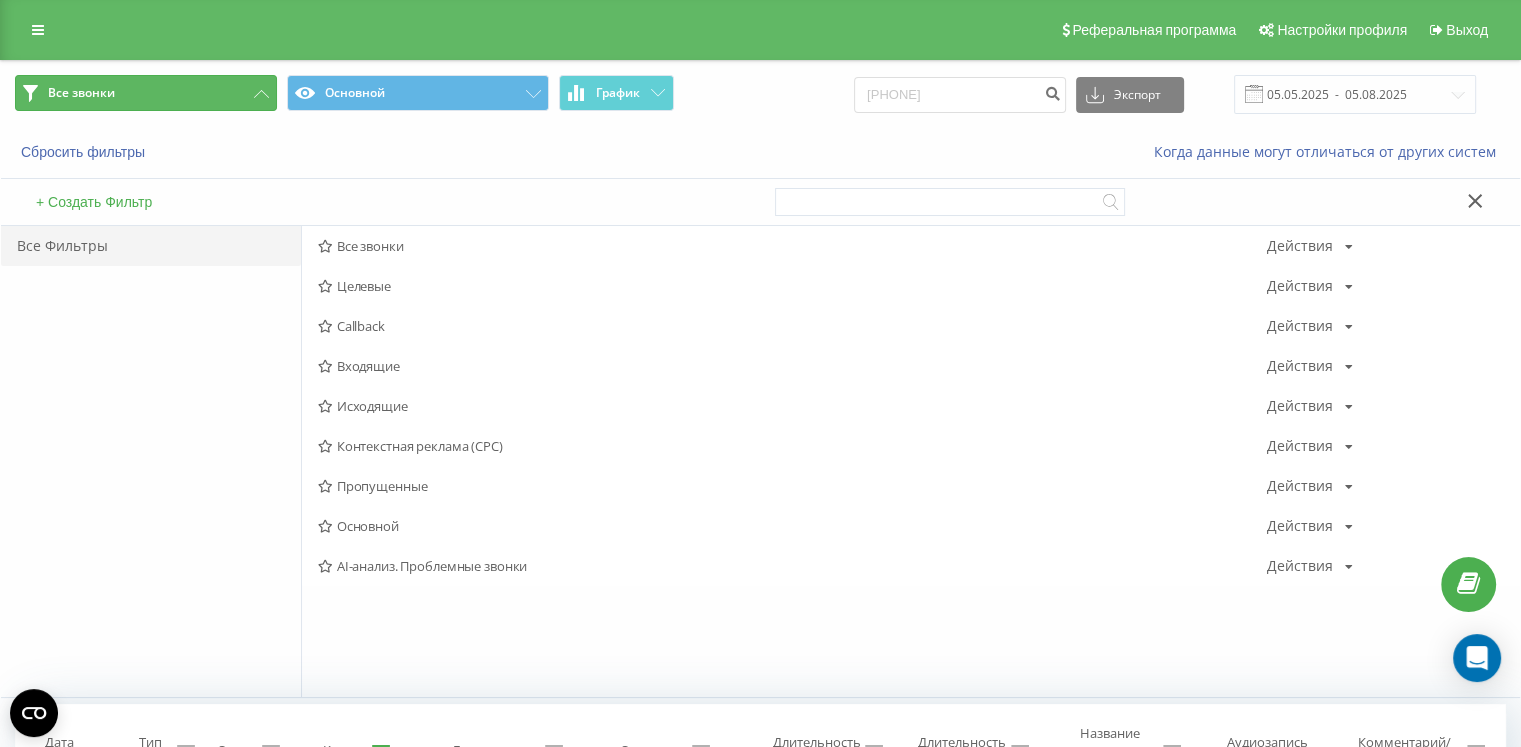 click on "Все звонки" at bounding box center (146, 93) 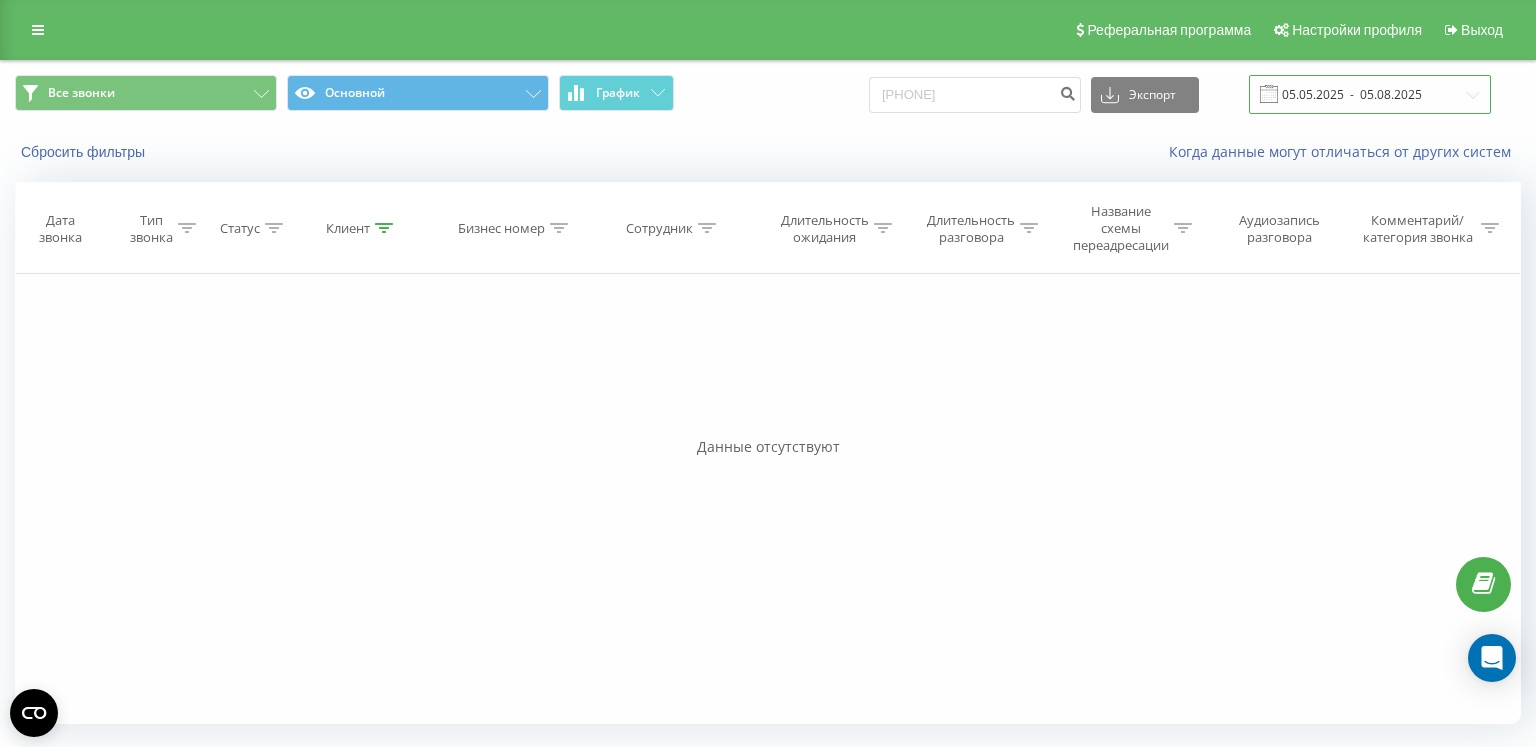 click on "05.05.2025  -  05.08.2025" at bounding box center (1370, 94) 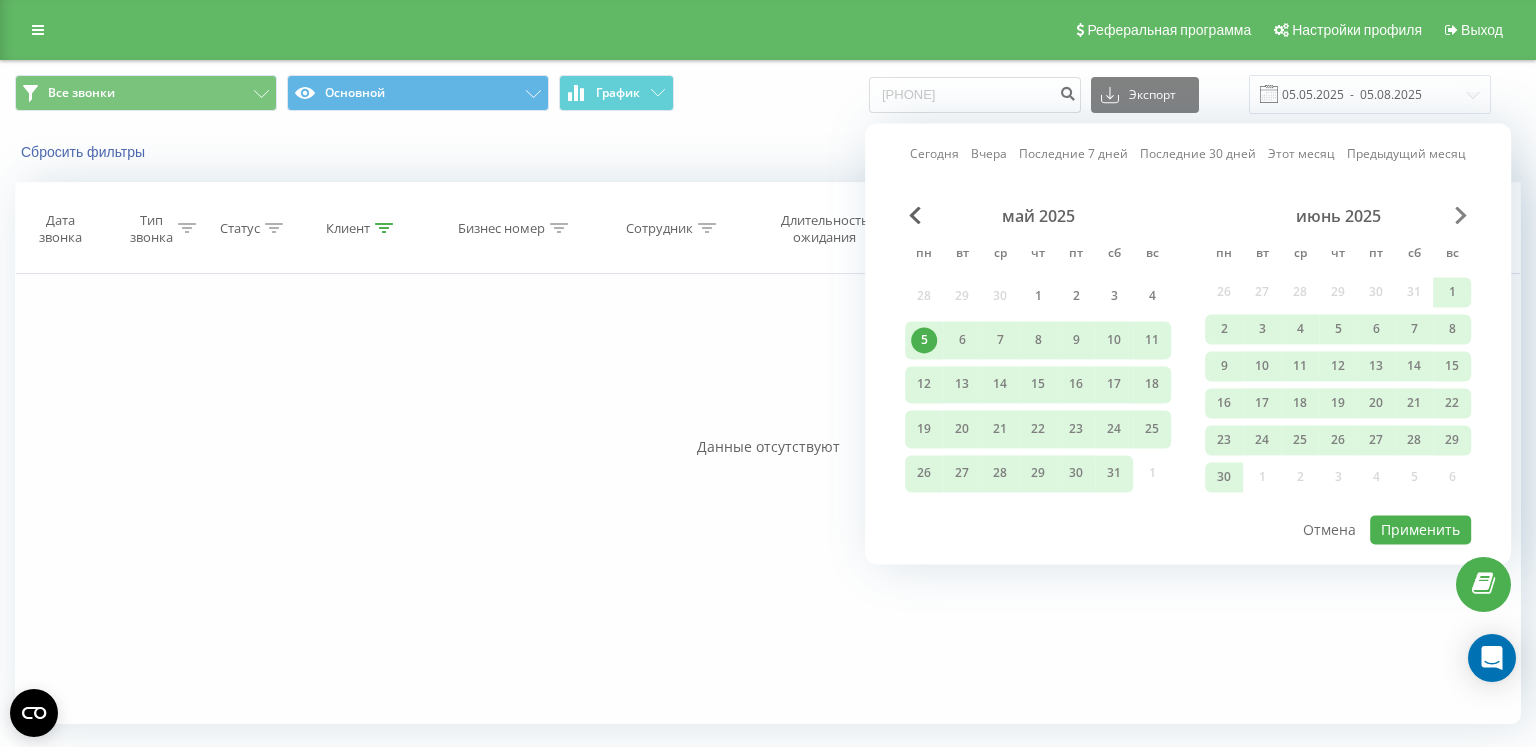 click at bounding box center (1461, 215) 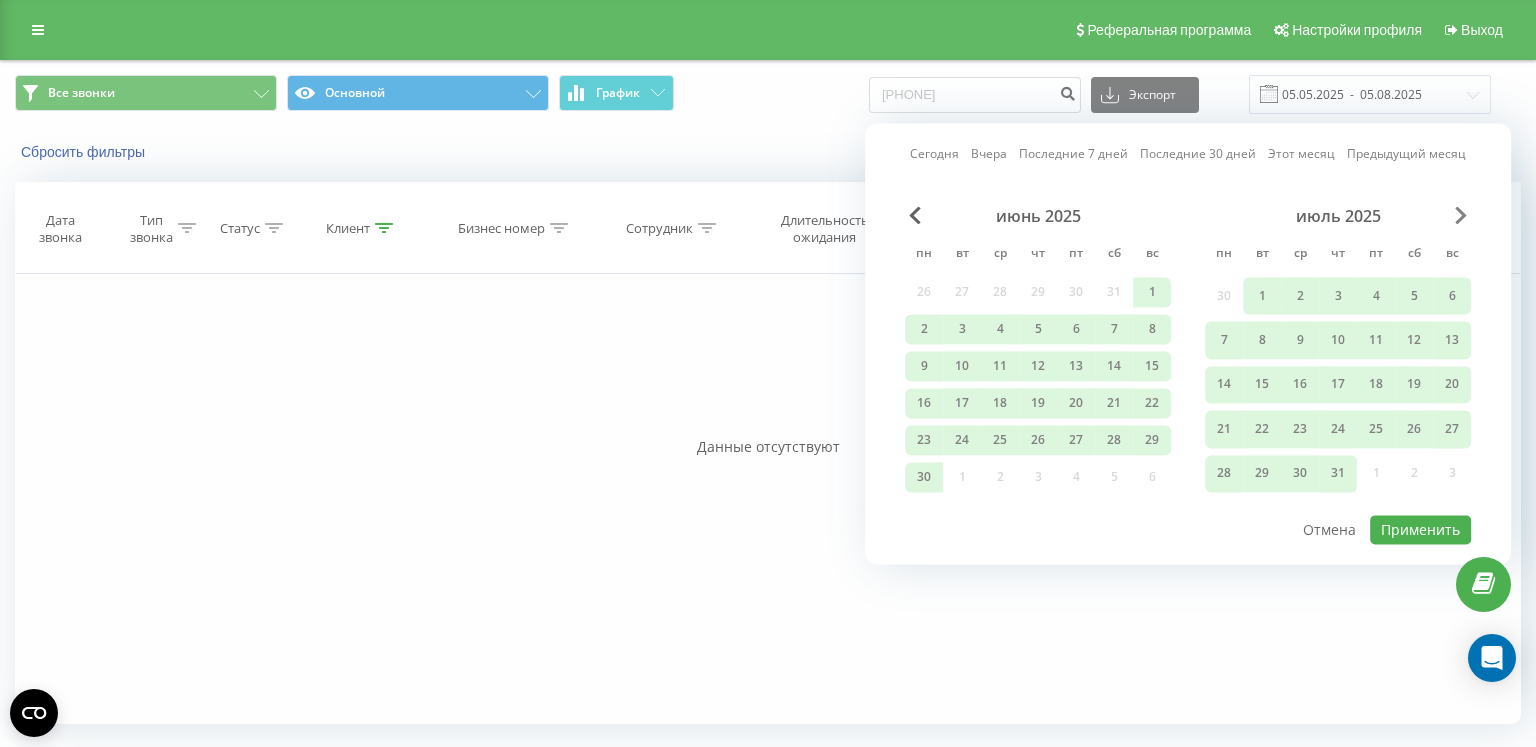 click at bounding box center (1461, 215) 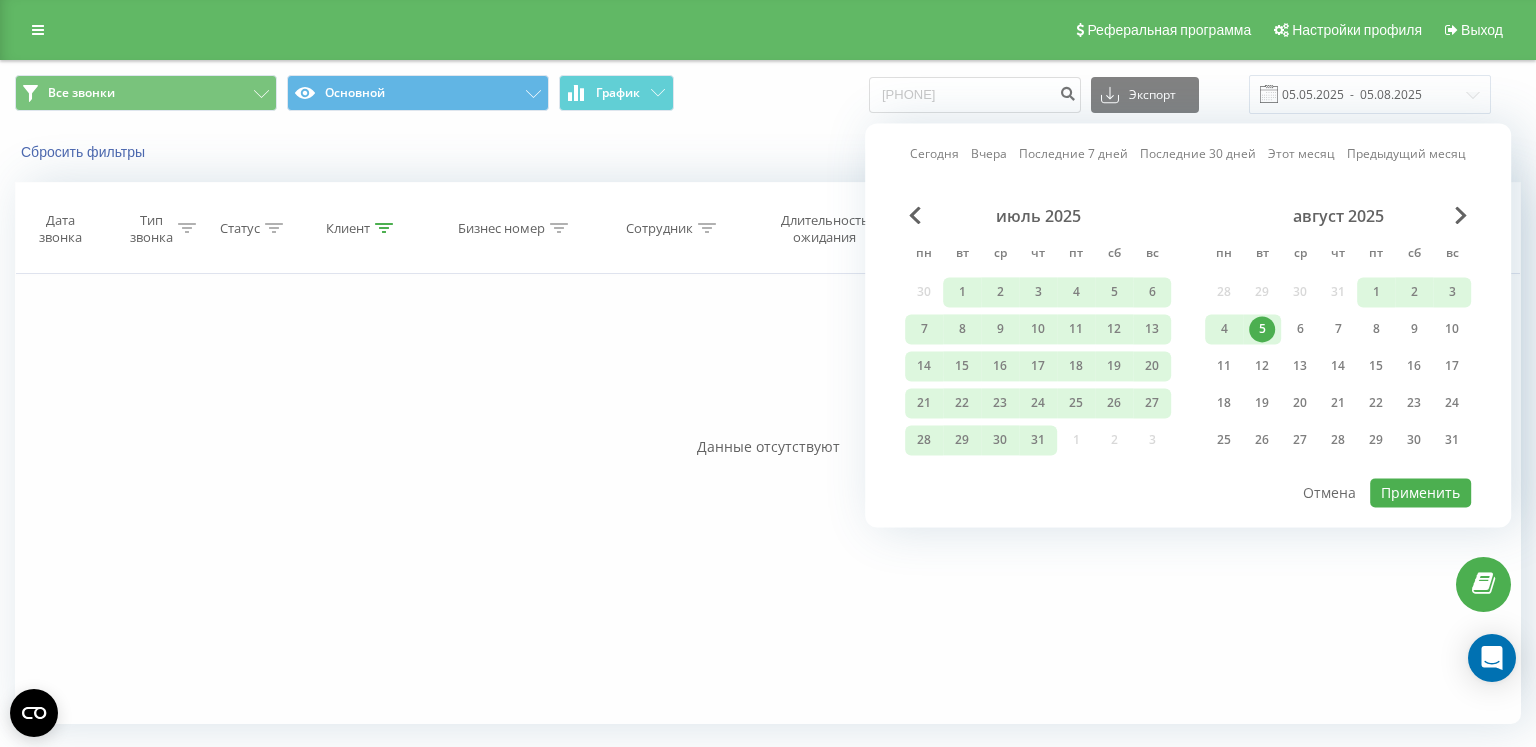click on "Сегодня" at bounding box center (934, 154) 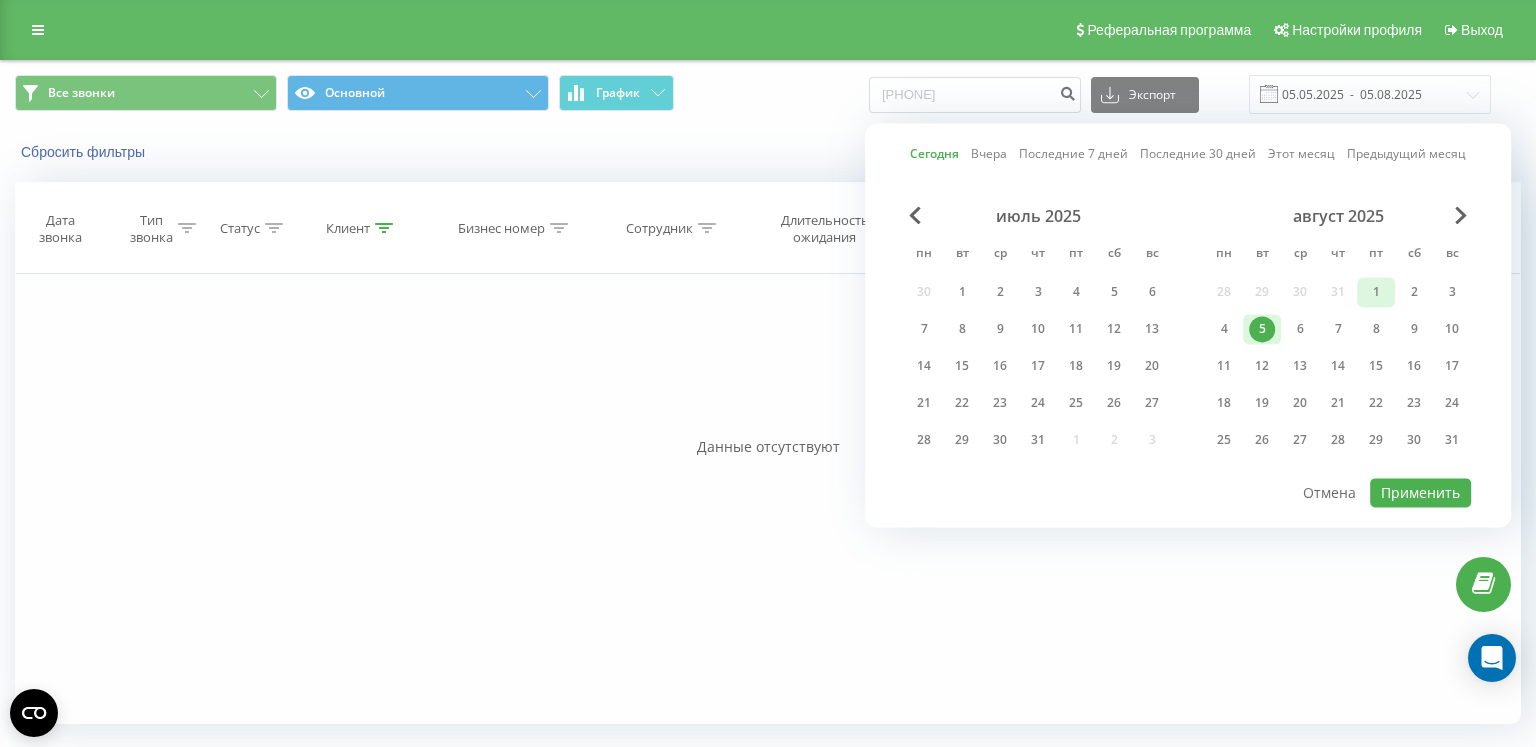 click on "1" at bounding box center (1376, 292) 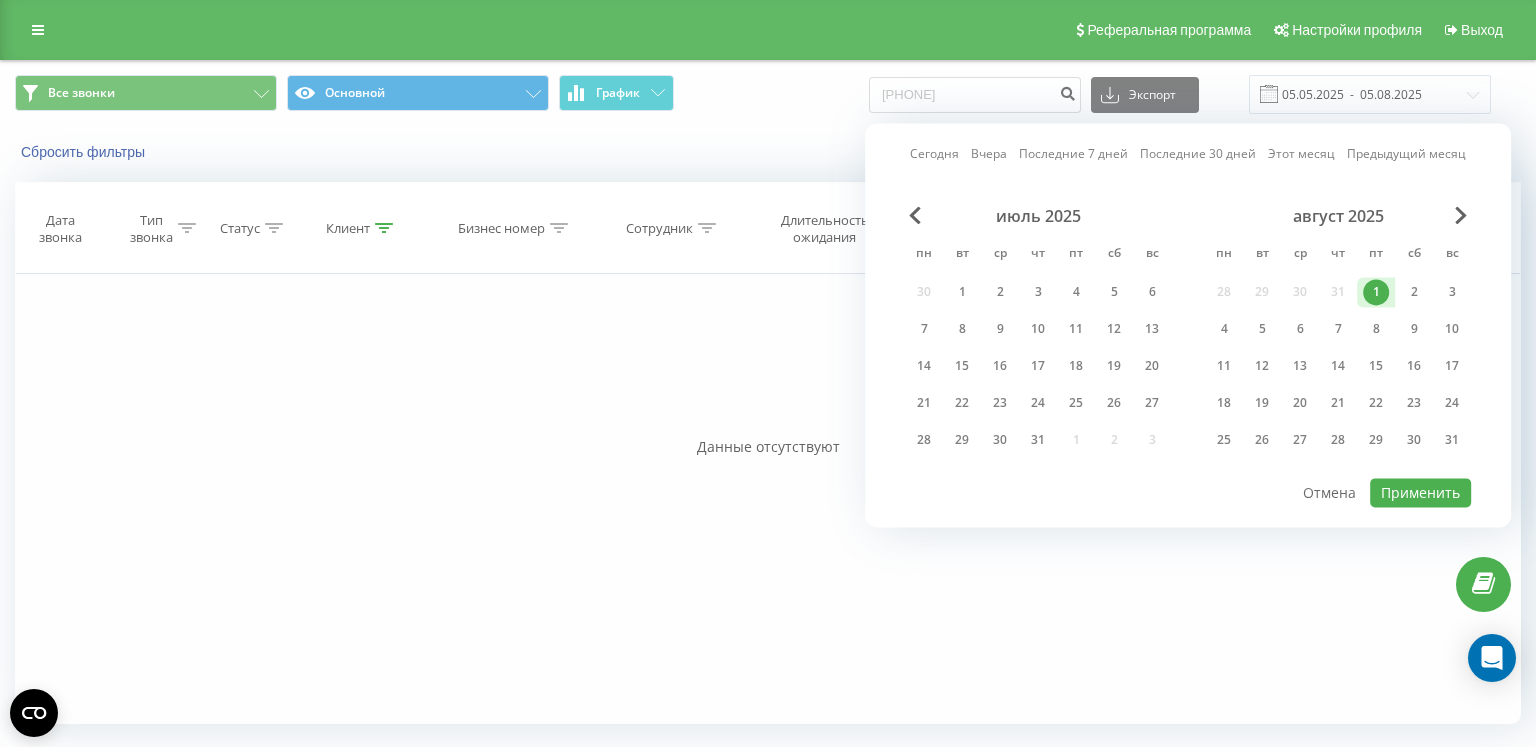 click on "1" at bounding box center (1376, 292) 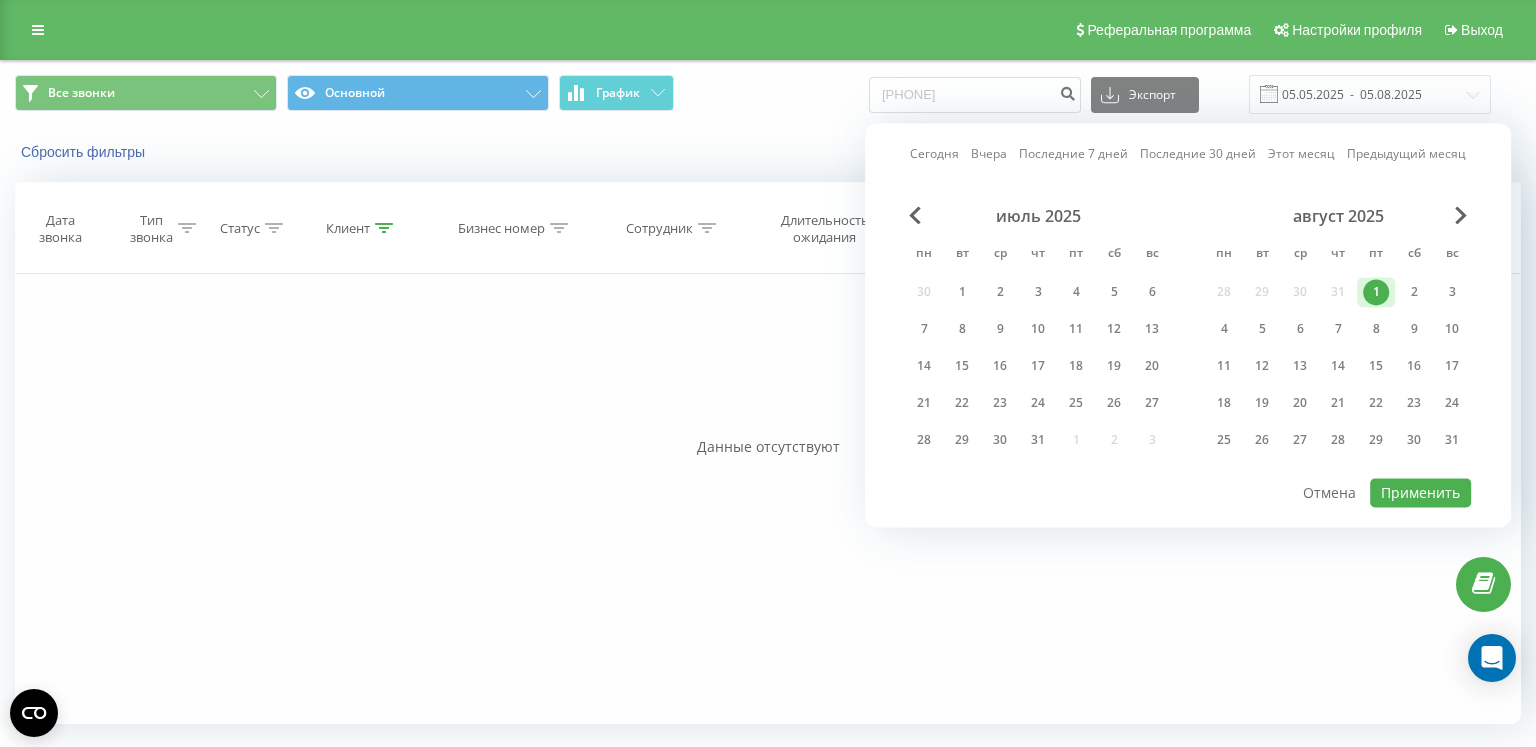 click on "1" at bounding box center (1376, 292) 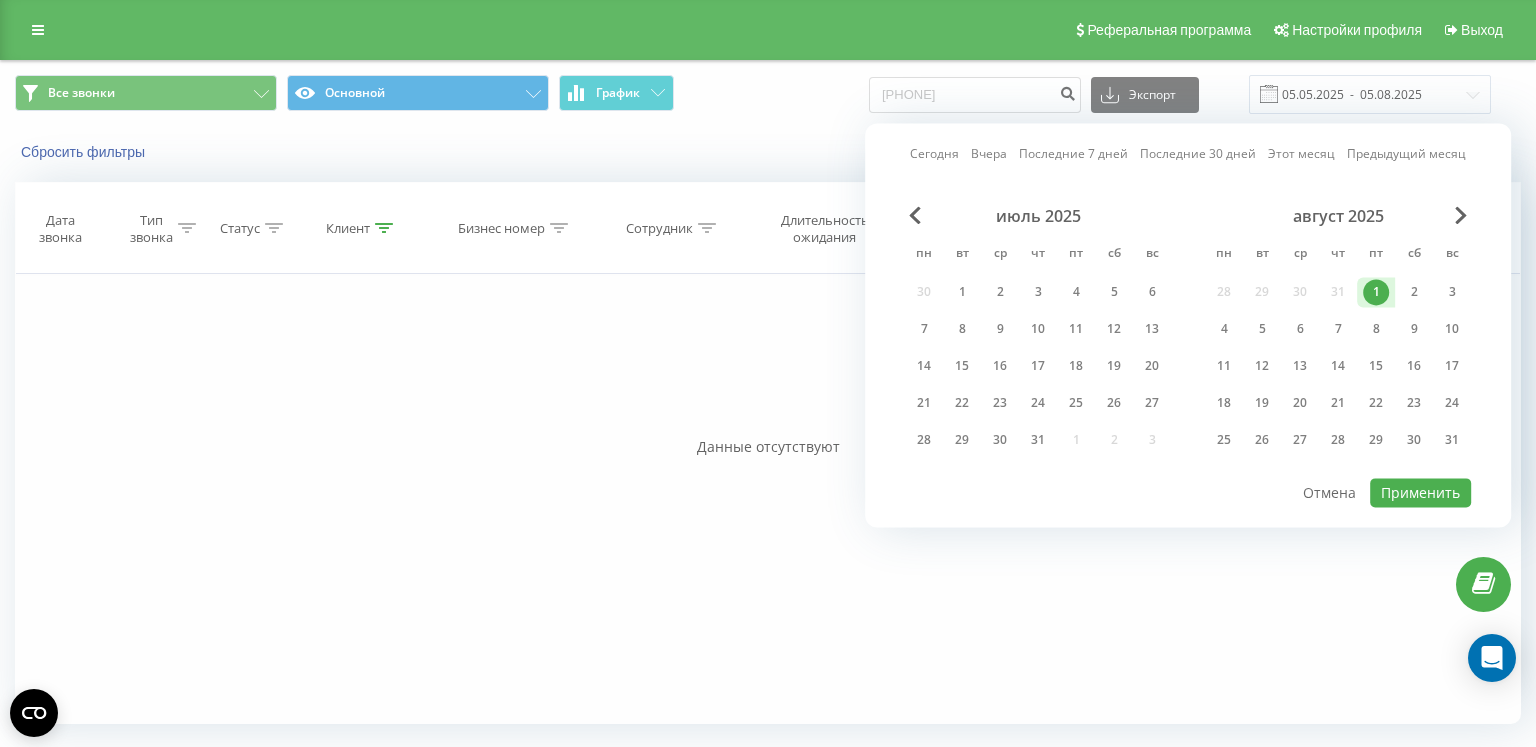 click on "1" at bounding box center [1376, 292] 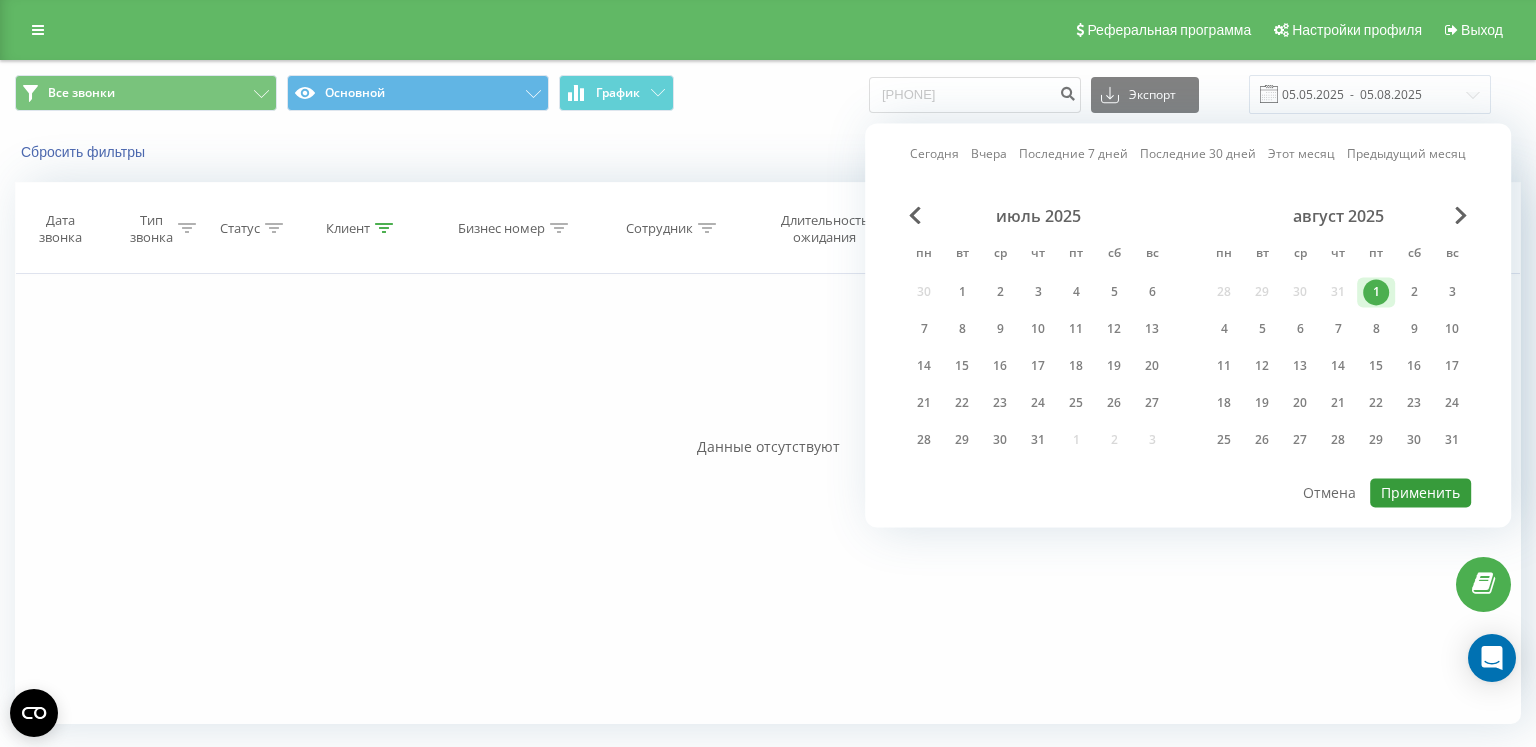 drag, startPoint x: 1428, startPoint y: 487, endPoint x: 1427, endPoint y: 477, distance: 10.049875 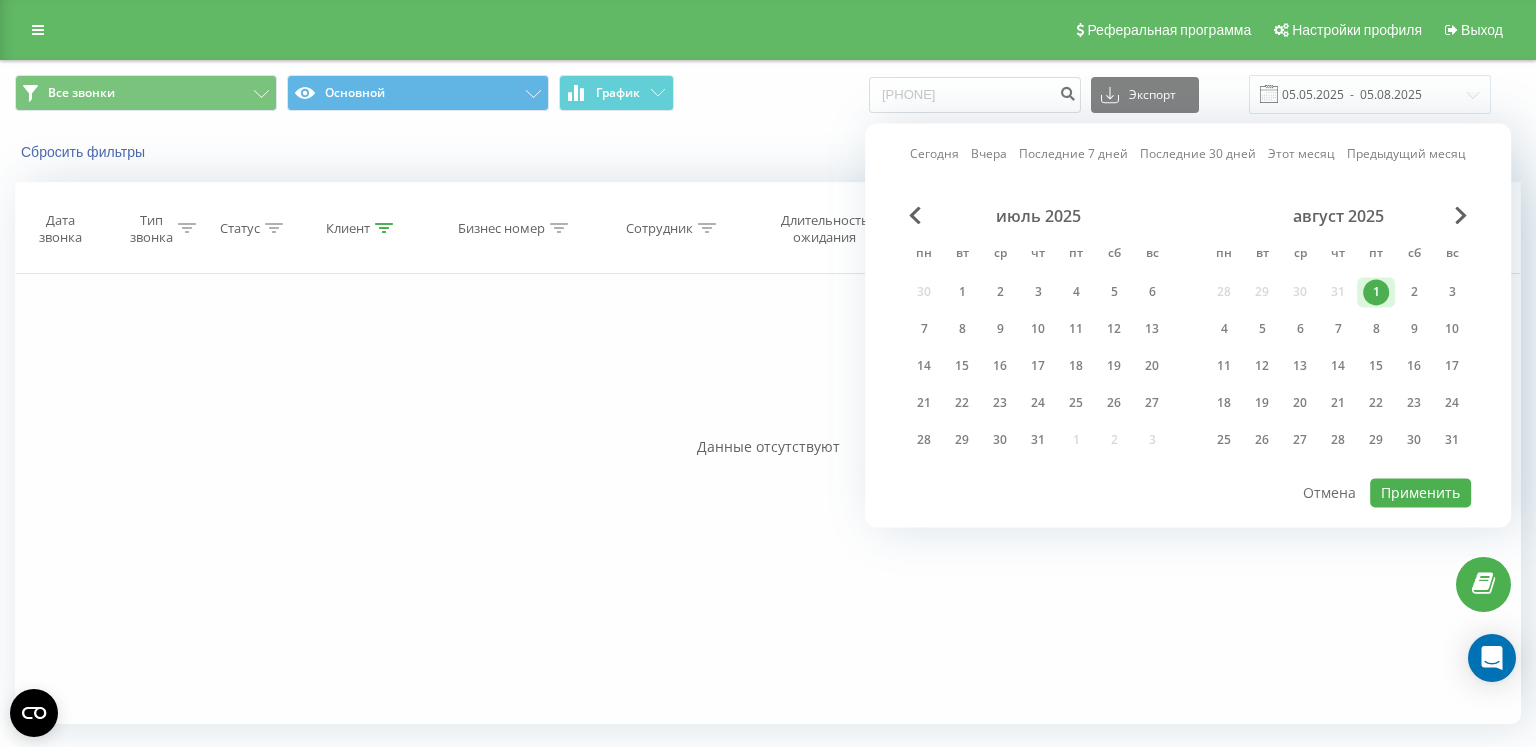 type on "01.08.2025  -  01.08.2025" 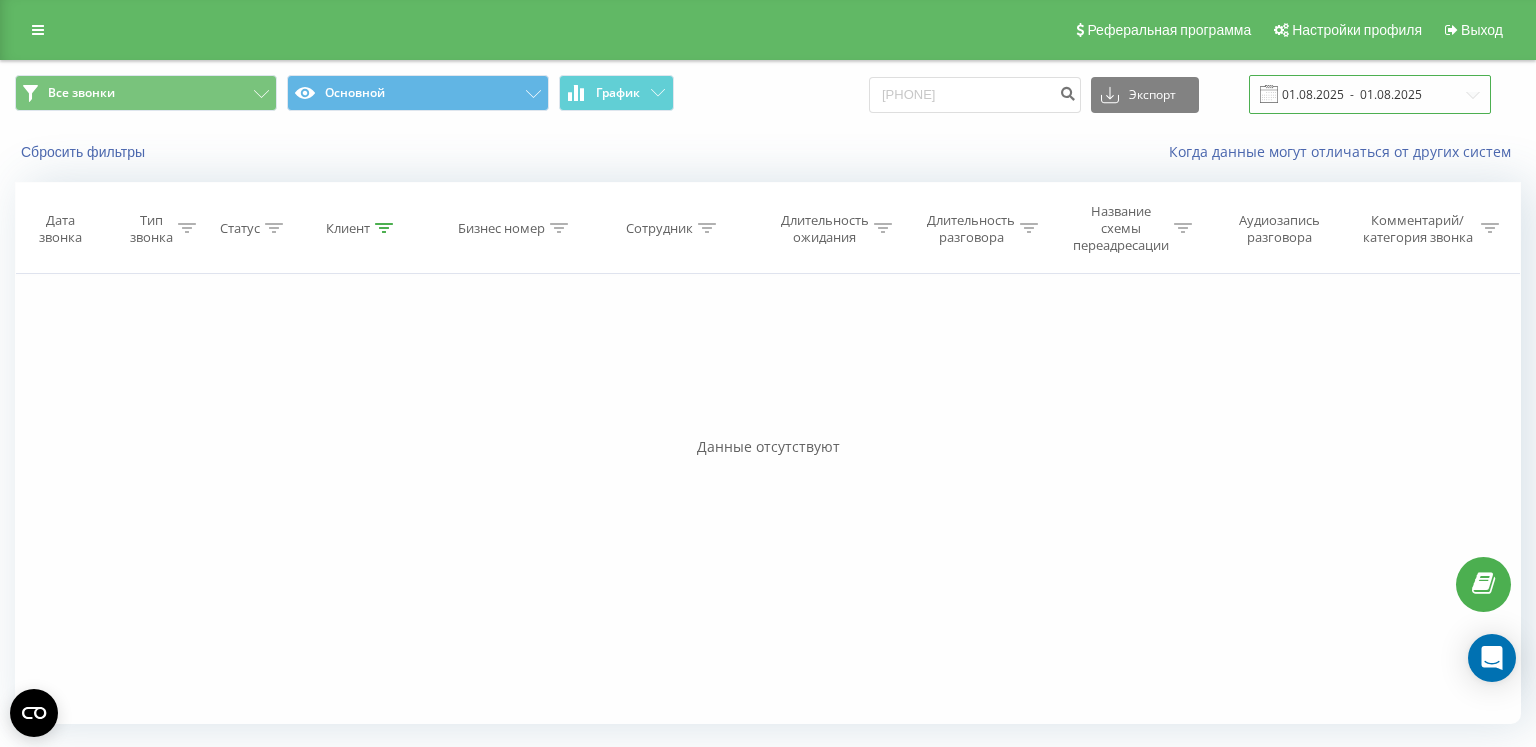 click on "01.08.2025  -  01.08.2025" at bounding box center [1370, 94] 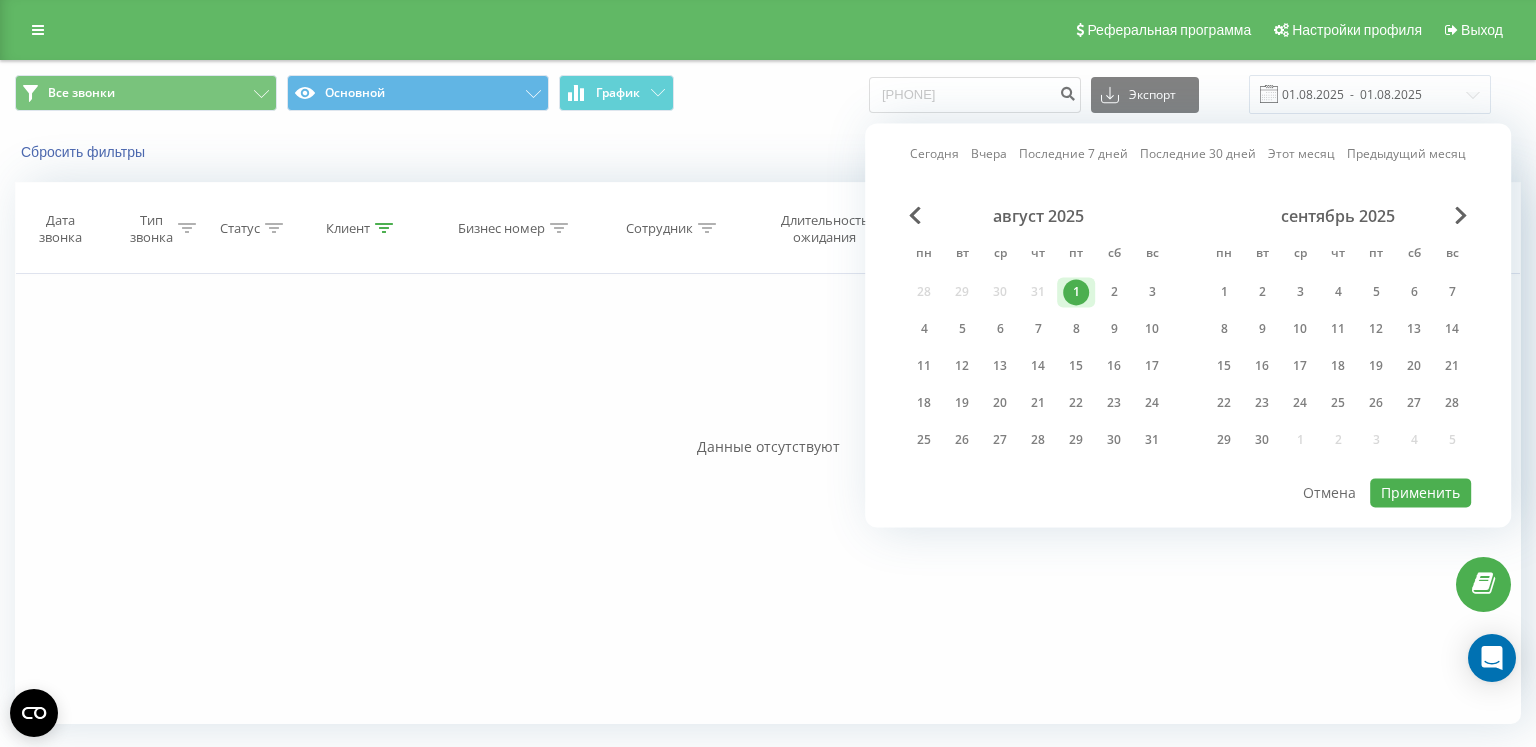 click on "1" at bounding box center (1076, 292) 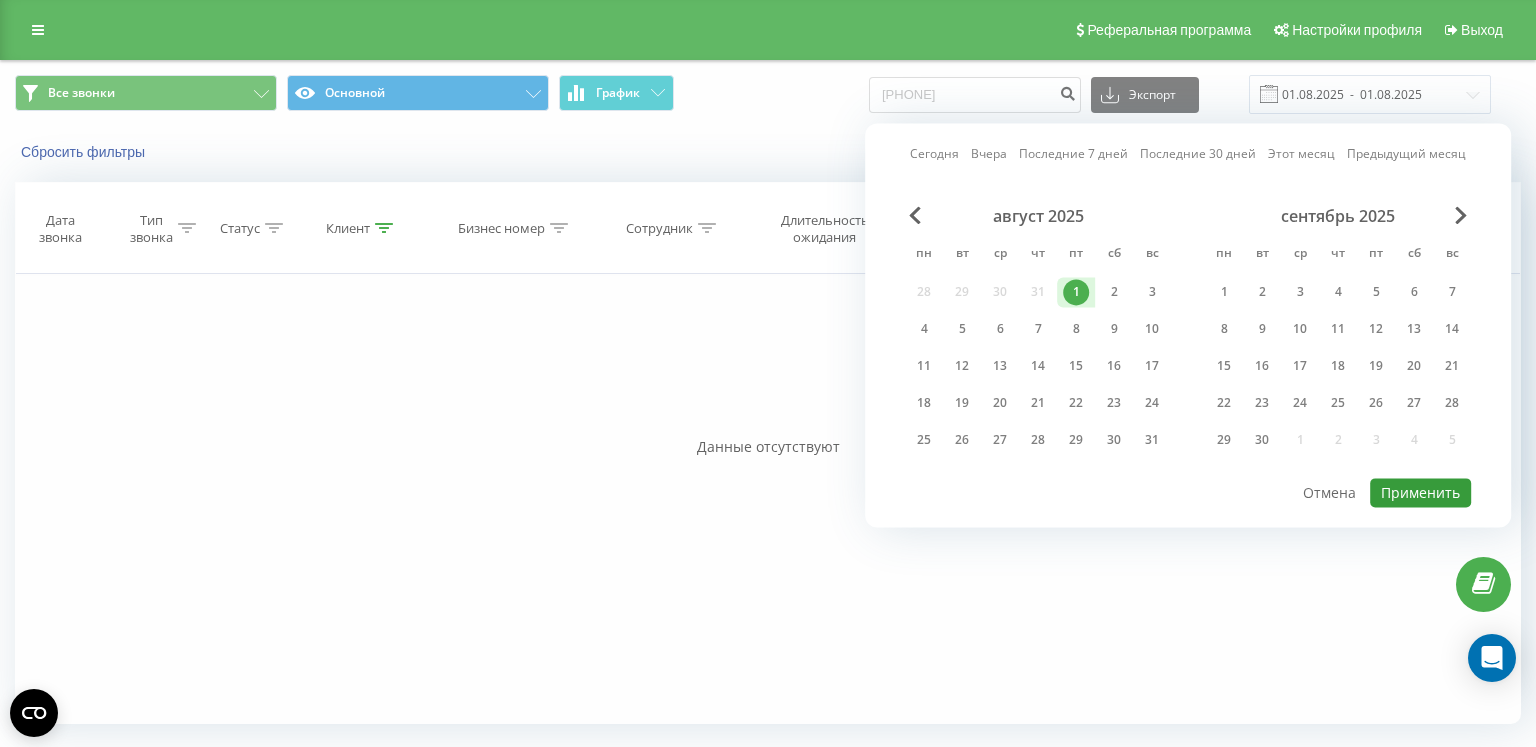click on "Применить" at bounding box center [1420, 492] 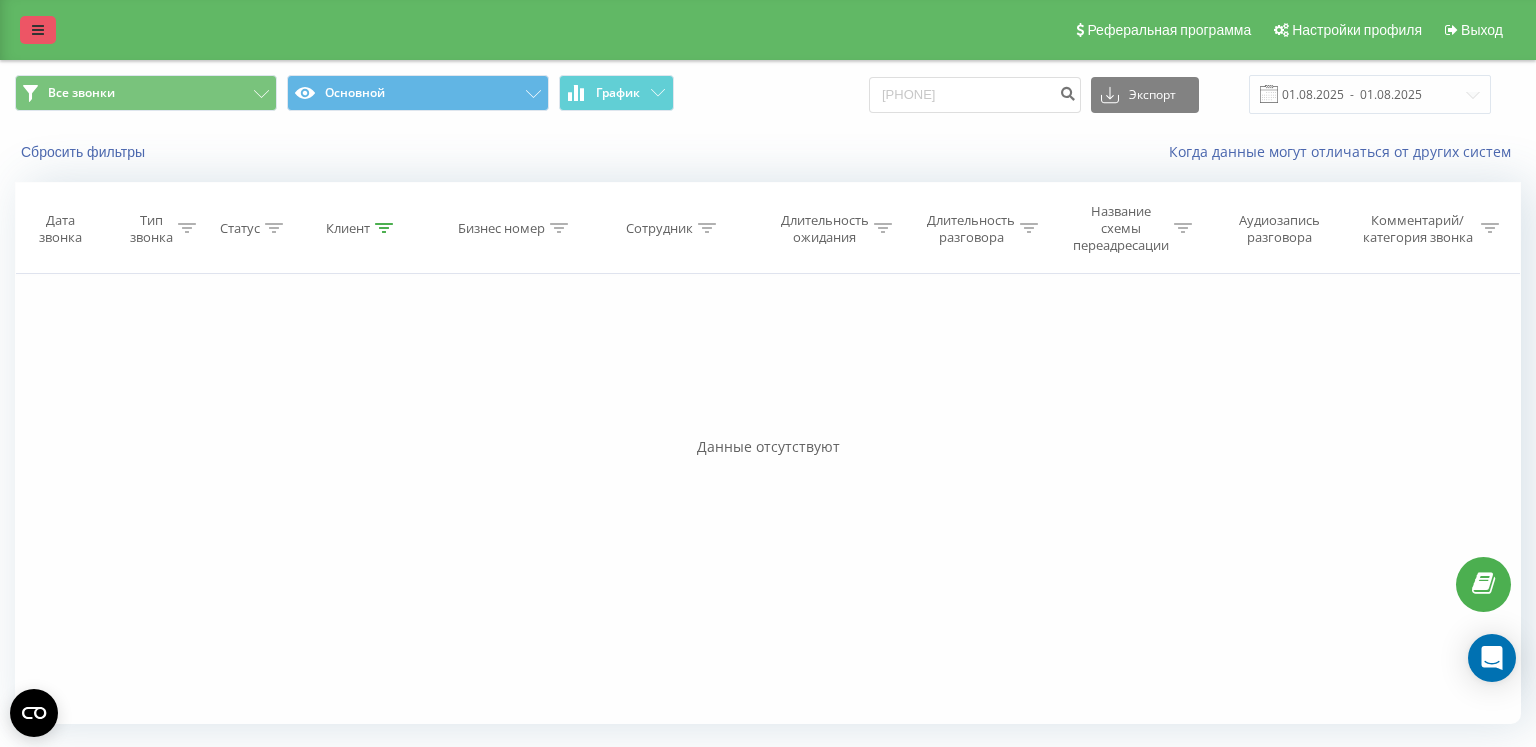 click at bounding box center [38, 30] 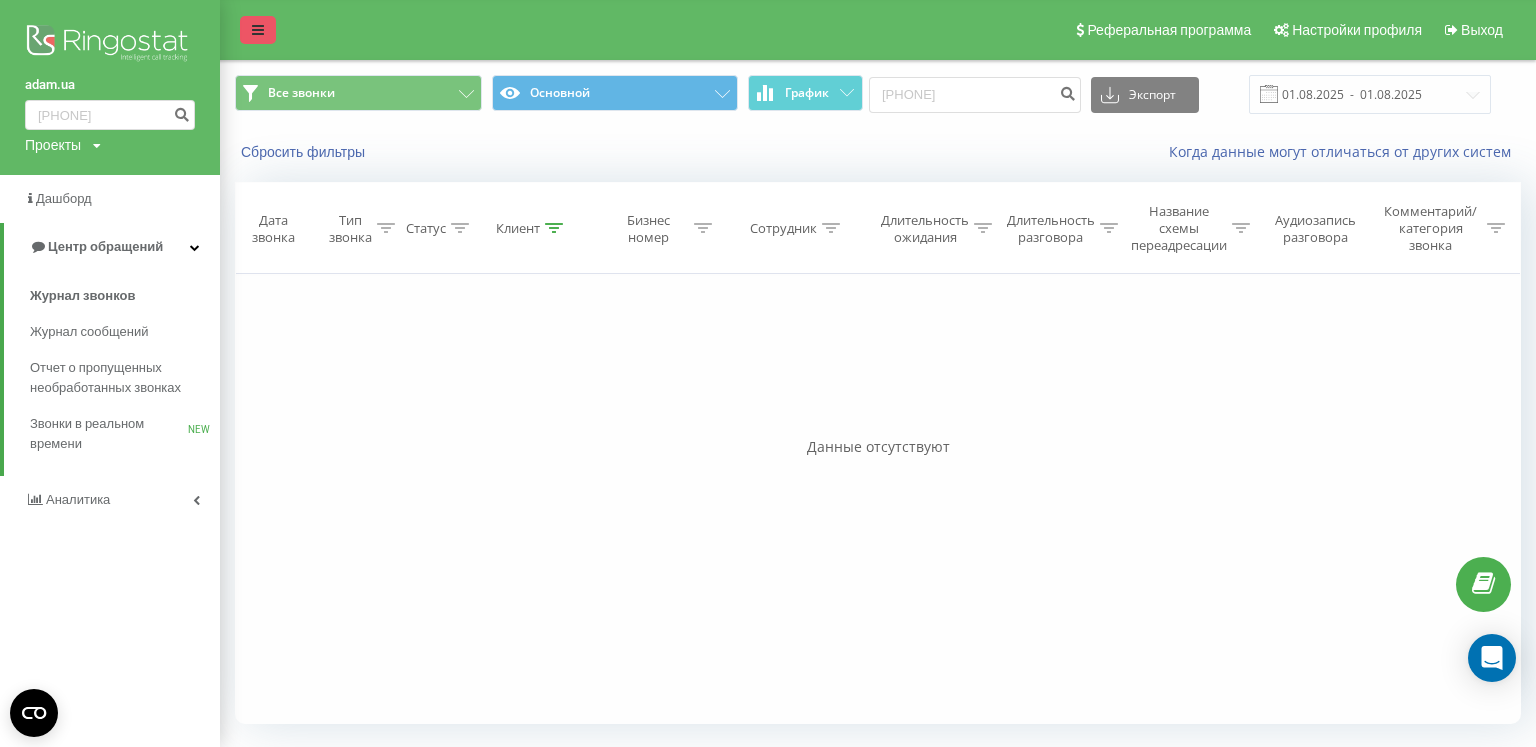 click at bounding box center [258, 30] 